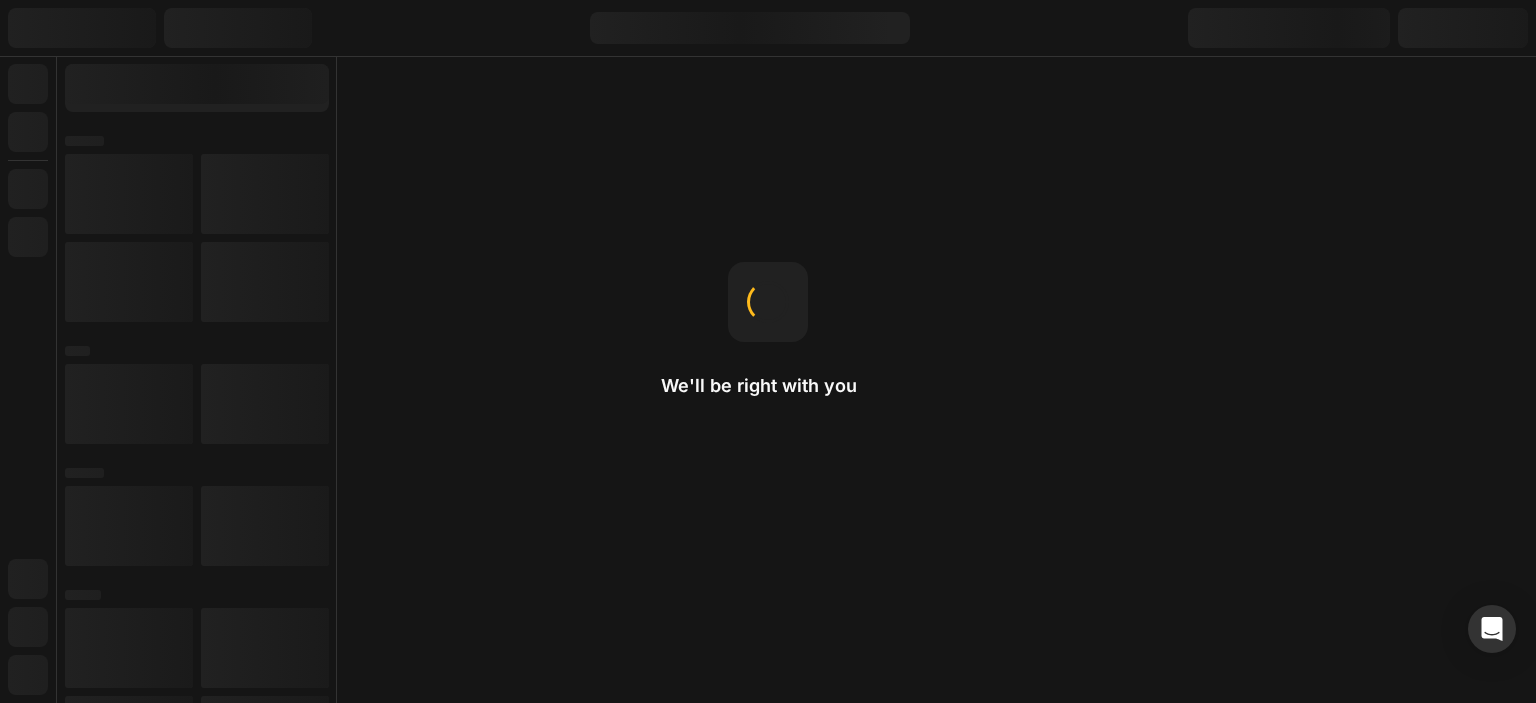 scroll, scrollTop: 0, scrollLeft: 0, axis: both 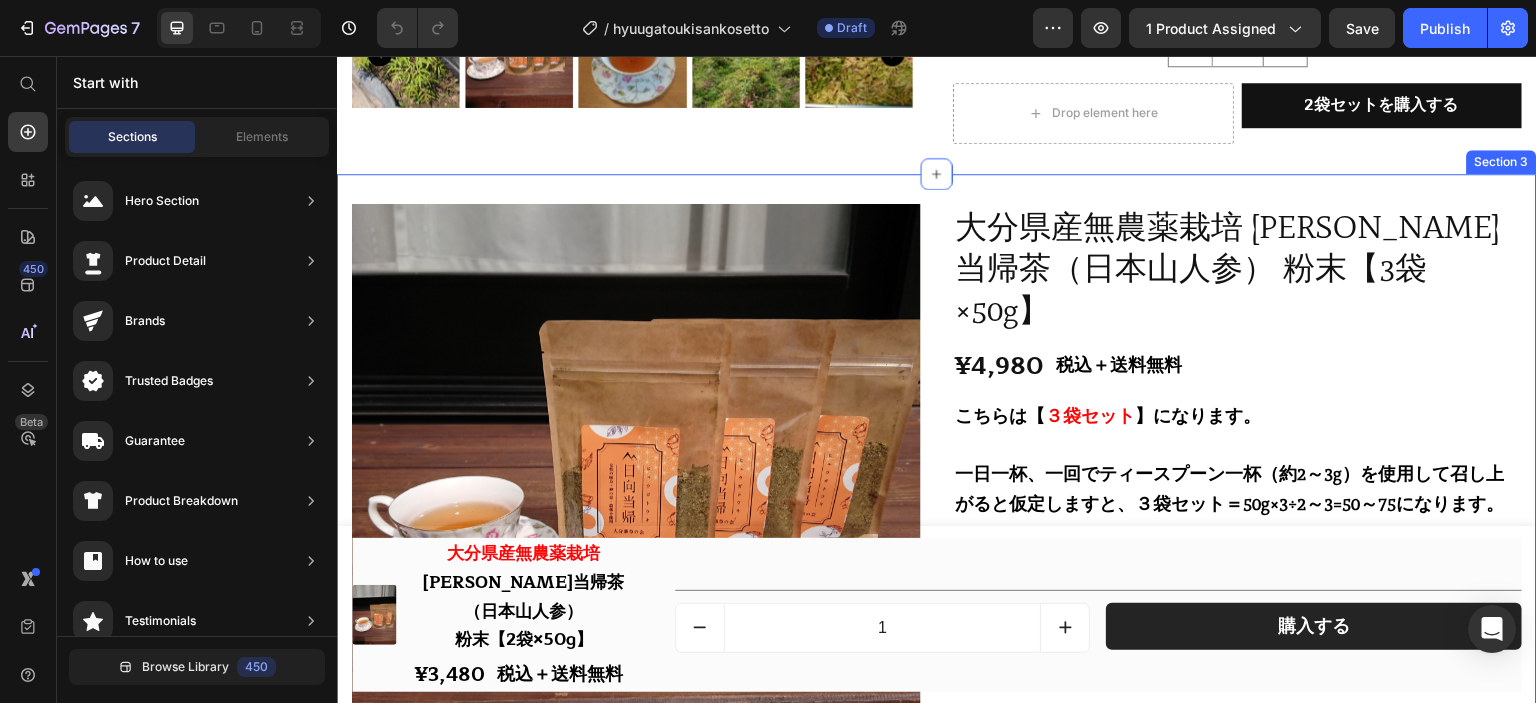 click on "Product Images [GEOGRAPHIC_DATA]産無農薬栽培  [PERSON_NAME]当帰茶（日本山人参）   粉末【3袋×50g】 Product Title ¥4,980 Product Price 税込＋送料無料 Text Block Row Row こちらは【 ３ 袋セット 】になります。   一日一杯、一回でティースプーン一杯（約2～3g）を使用して召し上がると仮定しますと、３袋セット＝50g×3÷2～3=50～75になります。   ですので、 ３袋セットで大体５０～７５日分 という計算になります。   ただ、この計算はあくまで仮定のお話でございますので、使用量や召し上がる頻度によっても変わってきますのでご注意頂ければ幸いでございます。 Text Block Row 1 Product Quantity
Drop element here 3袋セットを購入する Add to Cart Row Product Row Section 3" at bounding box center (937, 554) 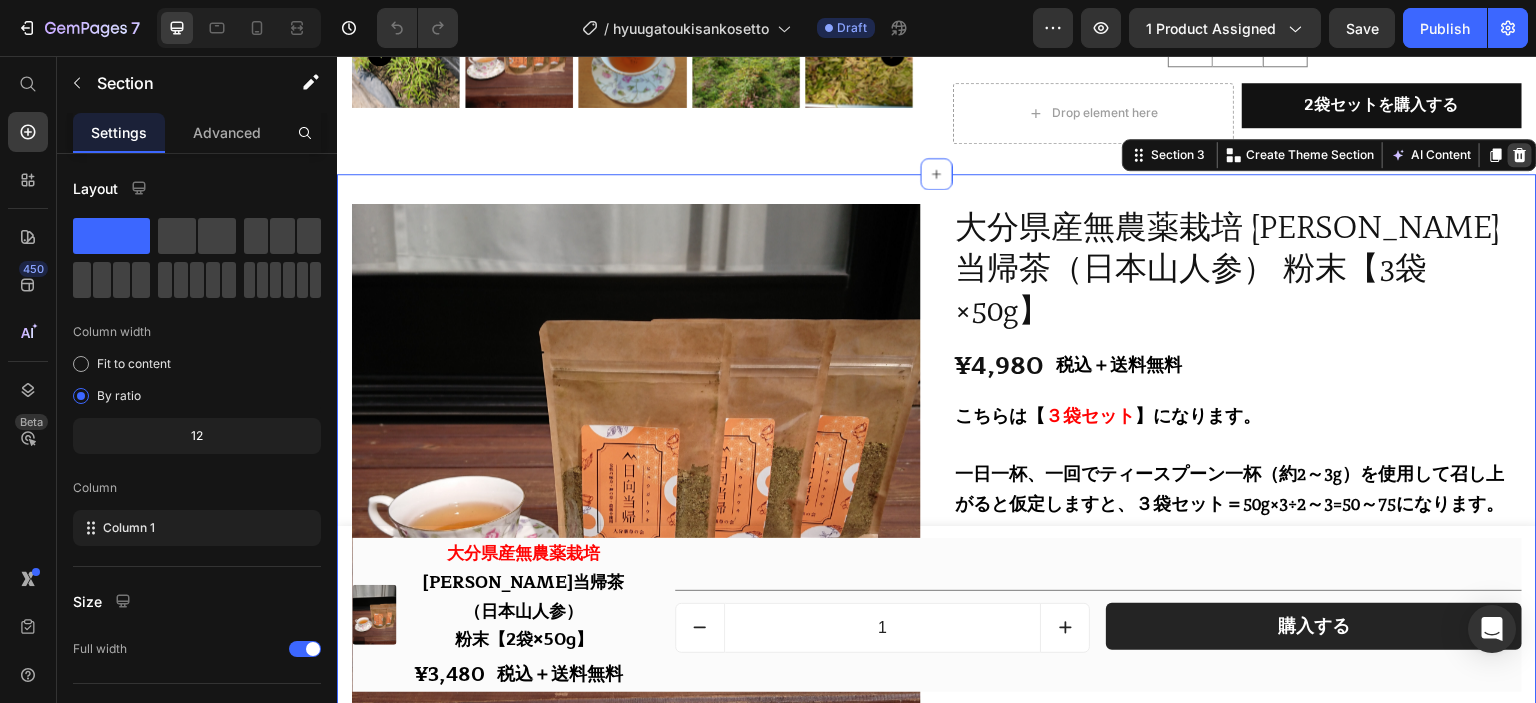 click 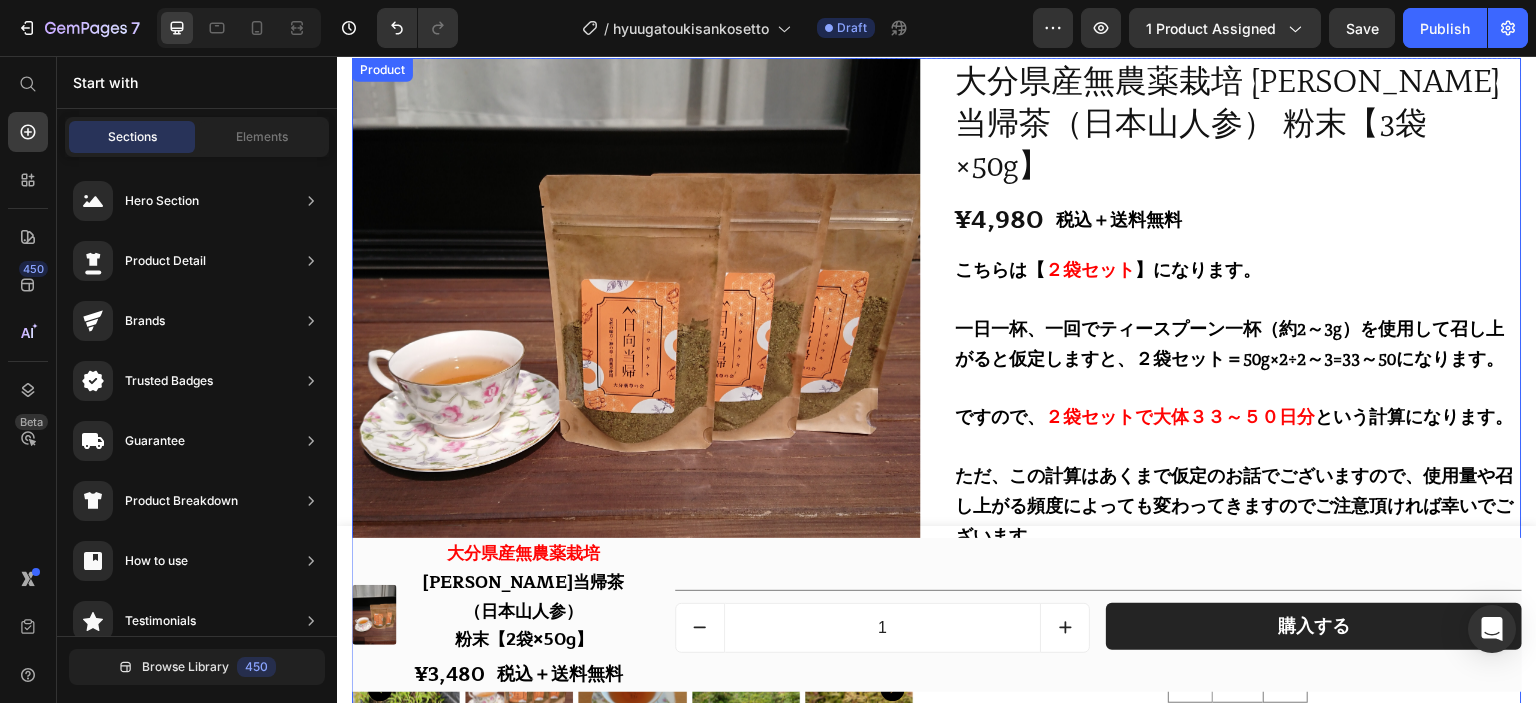 scroll, scrollTop: 0, scrollLeft: 0, axis: both 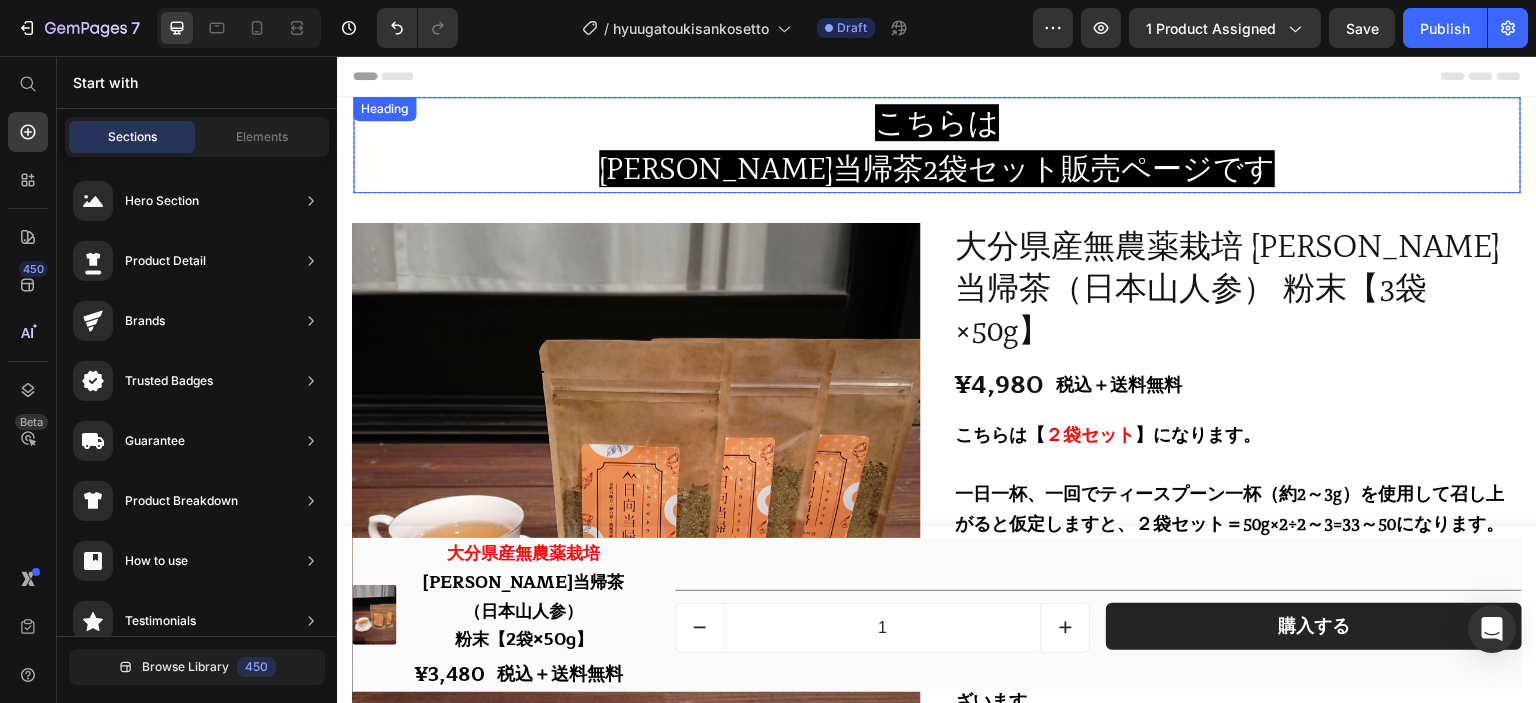 click on "[PERSON_NAME]当帰茶2袋セット販売ページです" at bounding box center (937, 168) 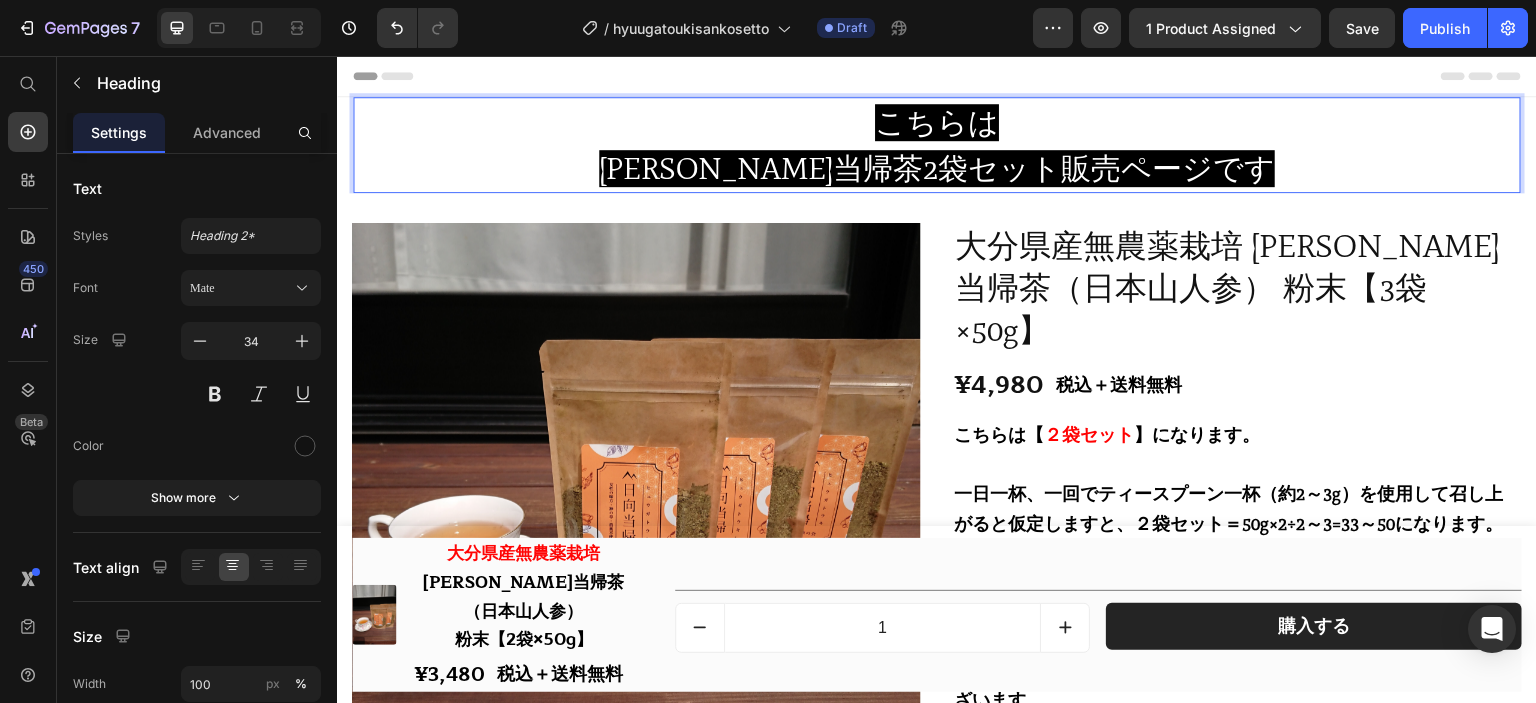 click on "[PERSON_NAME]当帰茶2袋セット販売ページです" at bounding box center [937, 168] 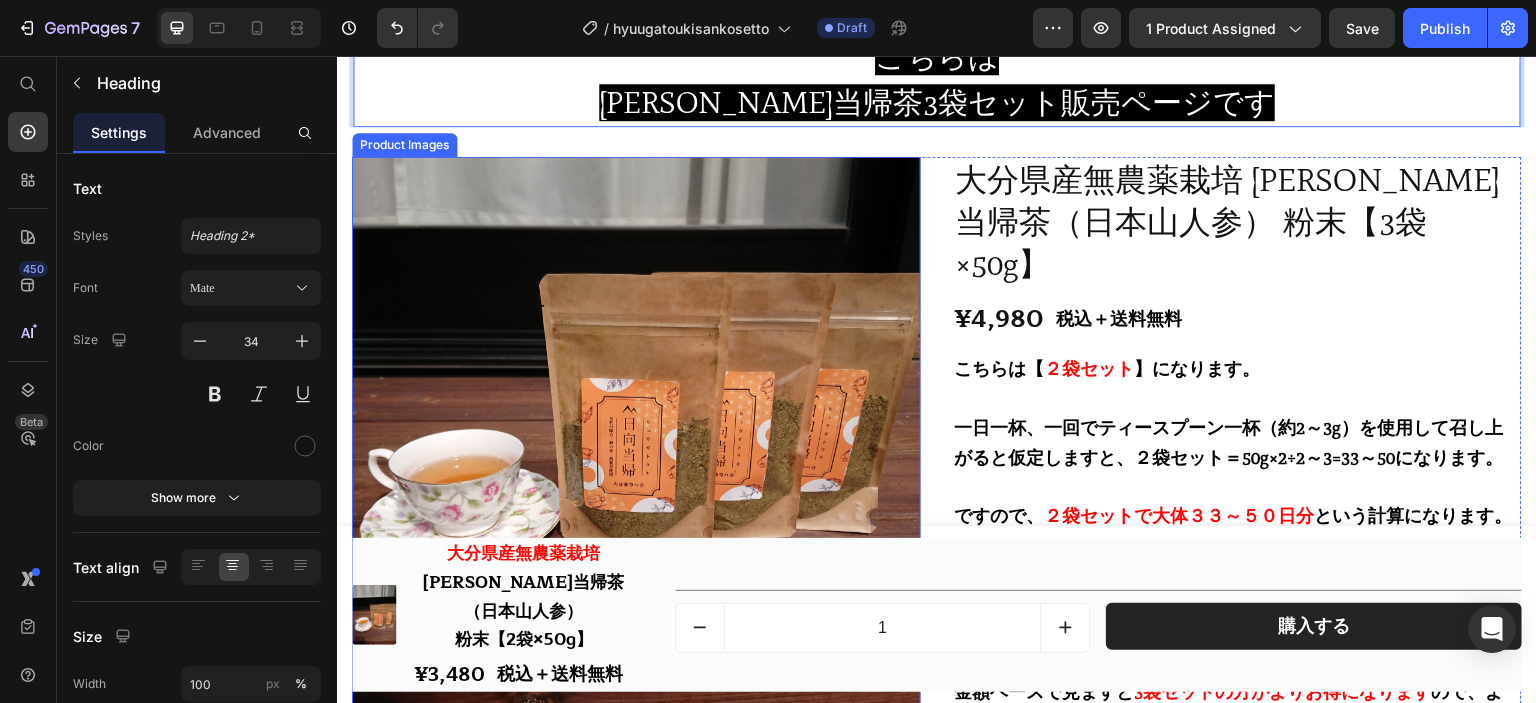 scroll, scrollTop: 100, scrollLeft: 0, axis: vertical 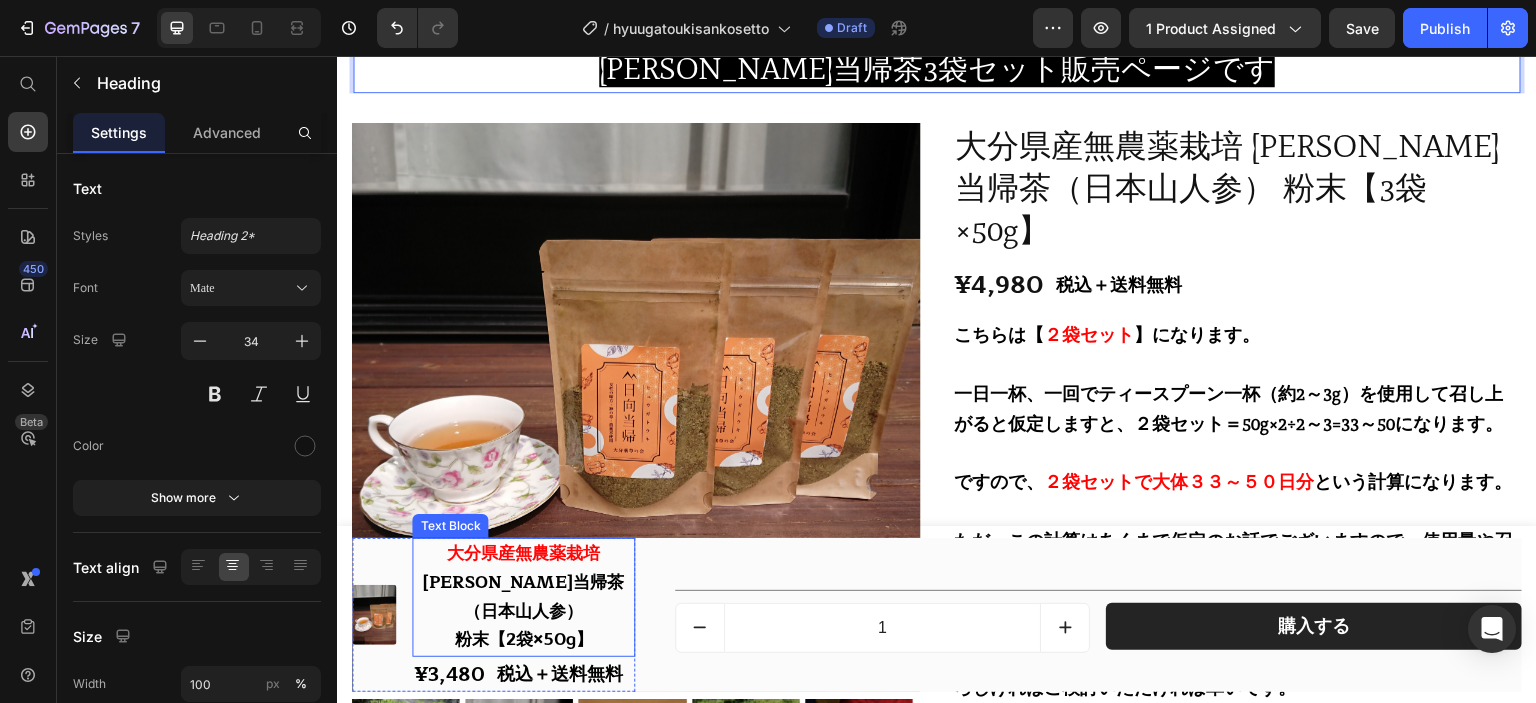click on "粉末【2袋×50g】" at bounding box center (523, 639) 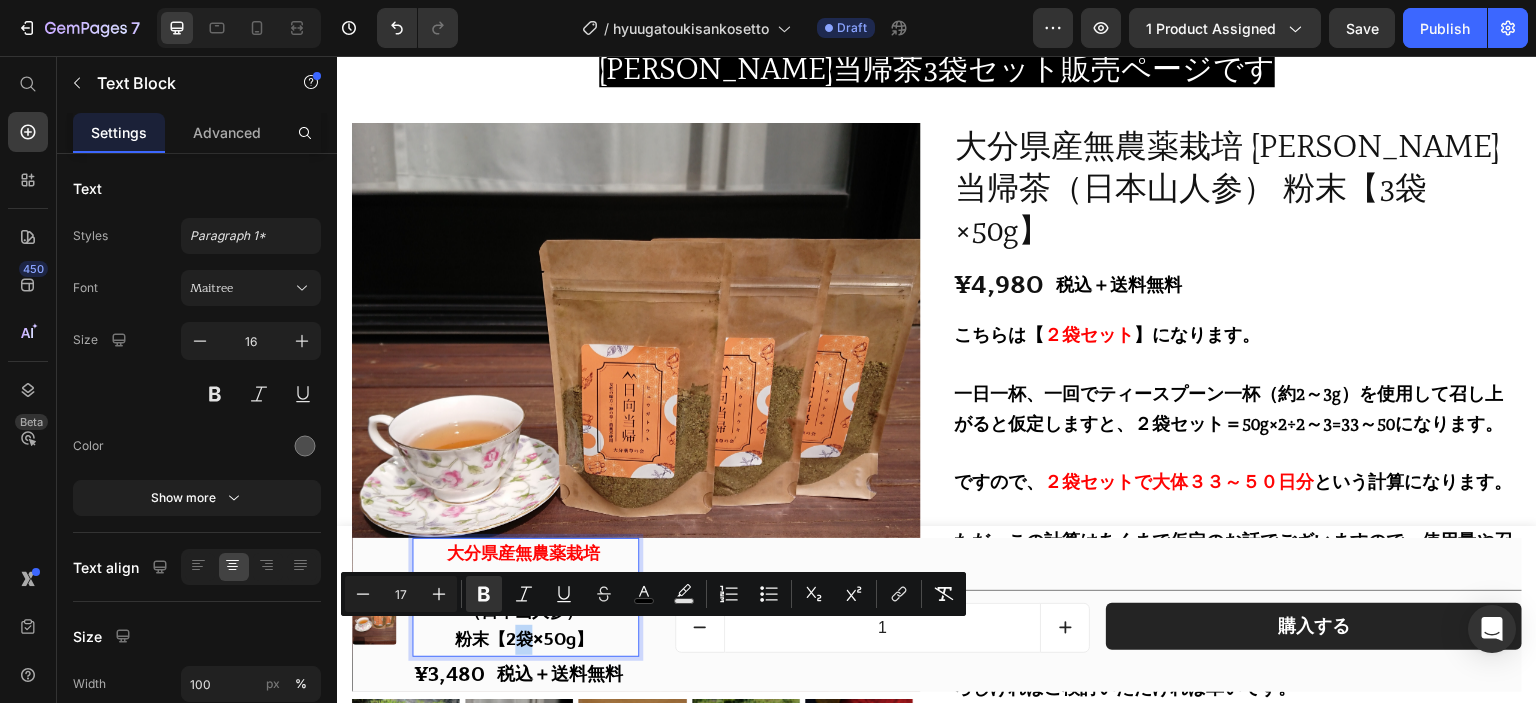 click on "粉末【2袋×50g】" at bounding box center [523, 639] 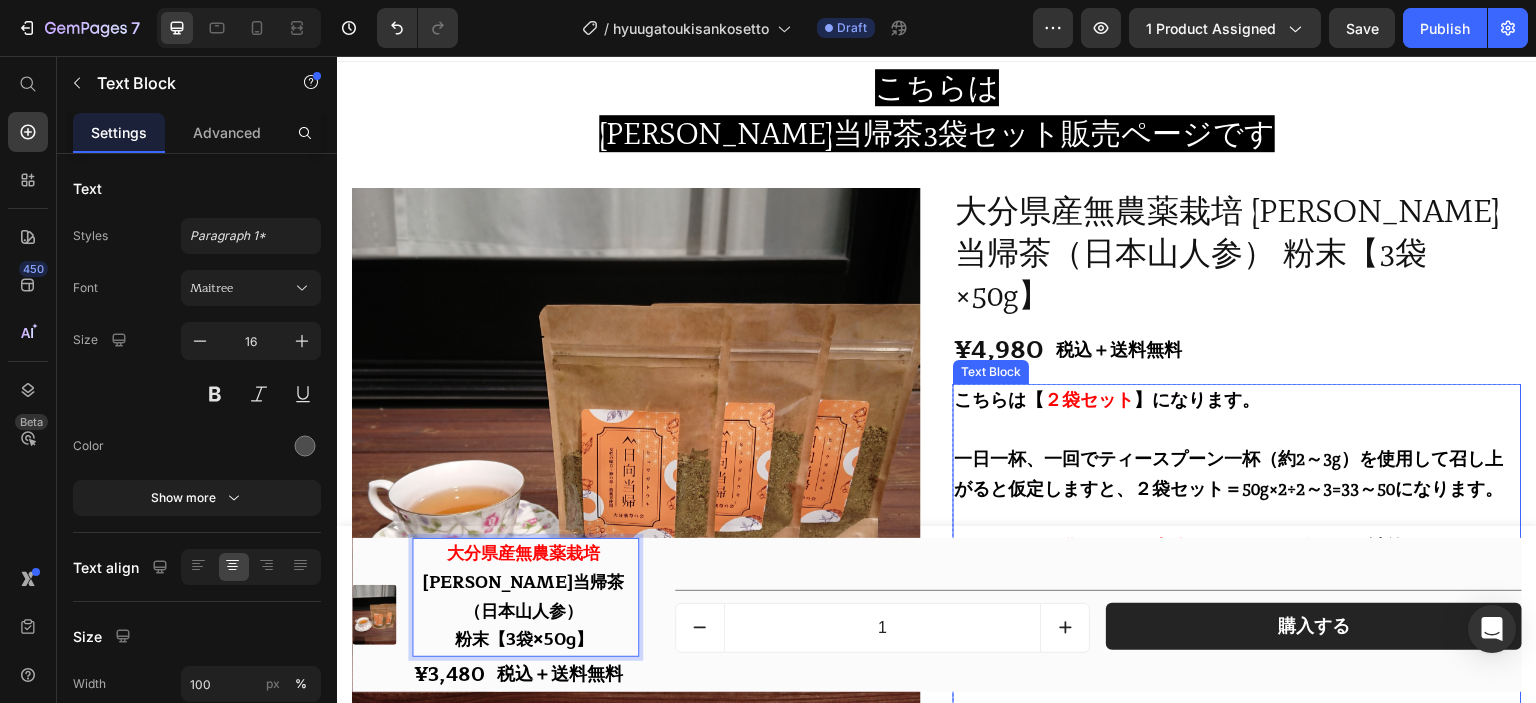 scroll, scrollTop: 0, scrollLeft: 0, axis: both 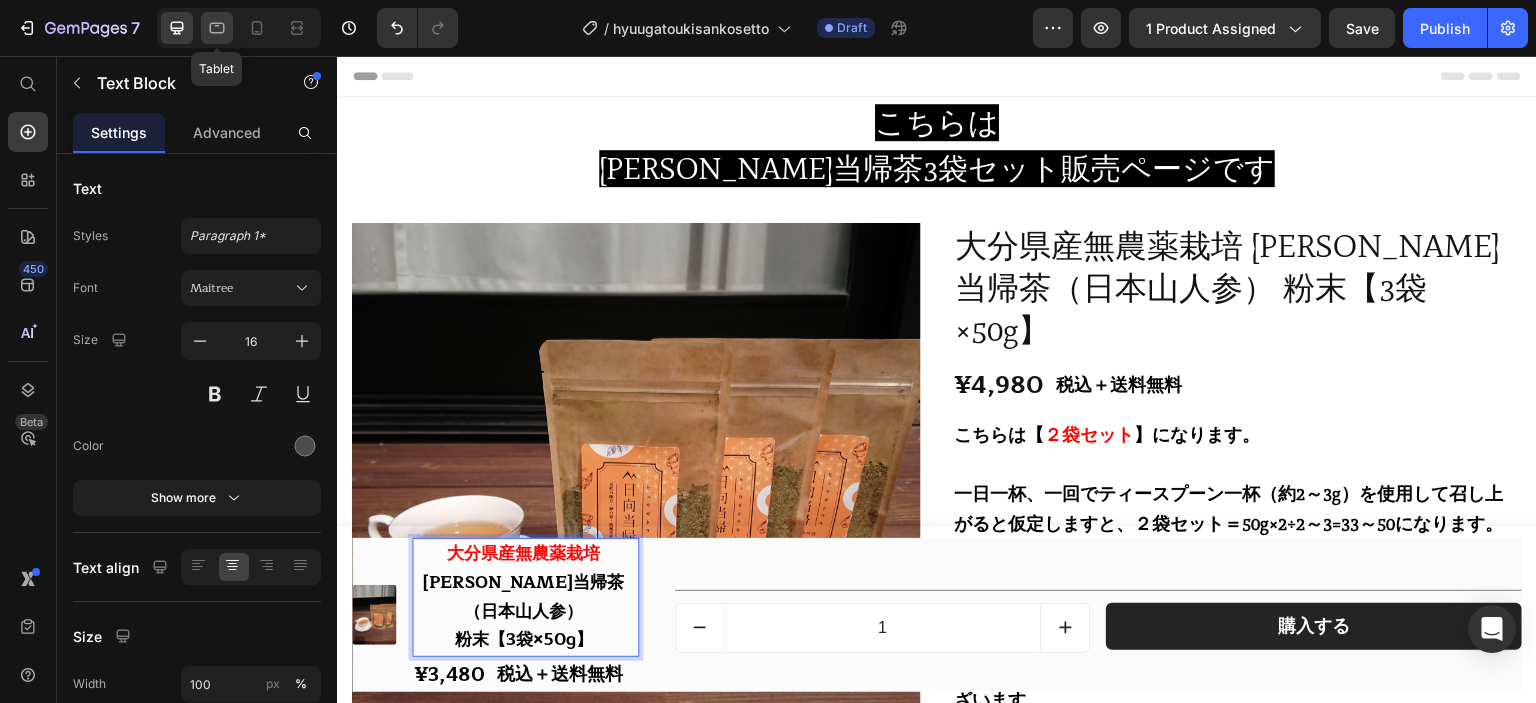 click 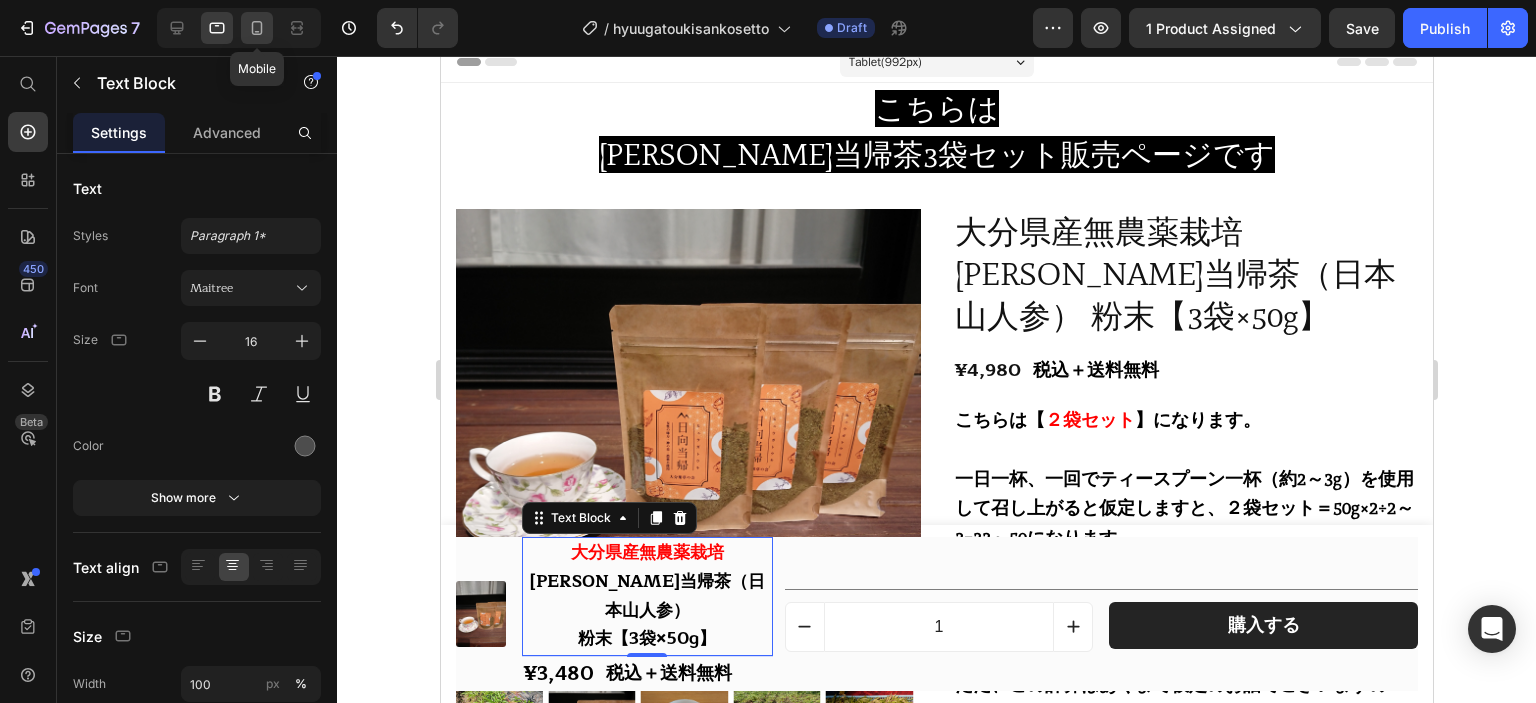 scroll, scrollTop: 381, scrollLeft: 0, axis: vertical 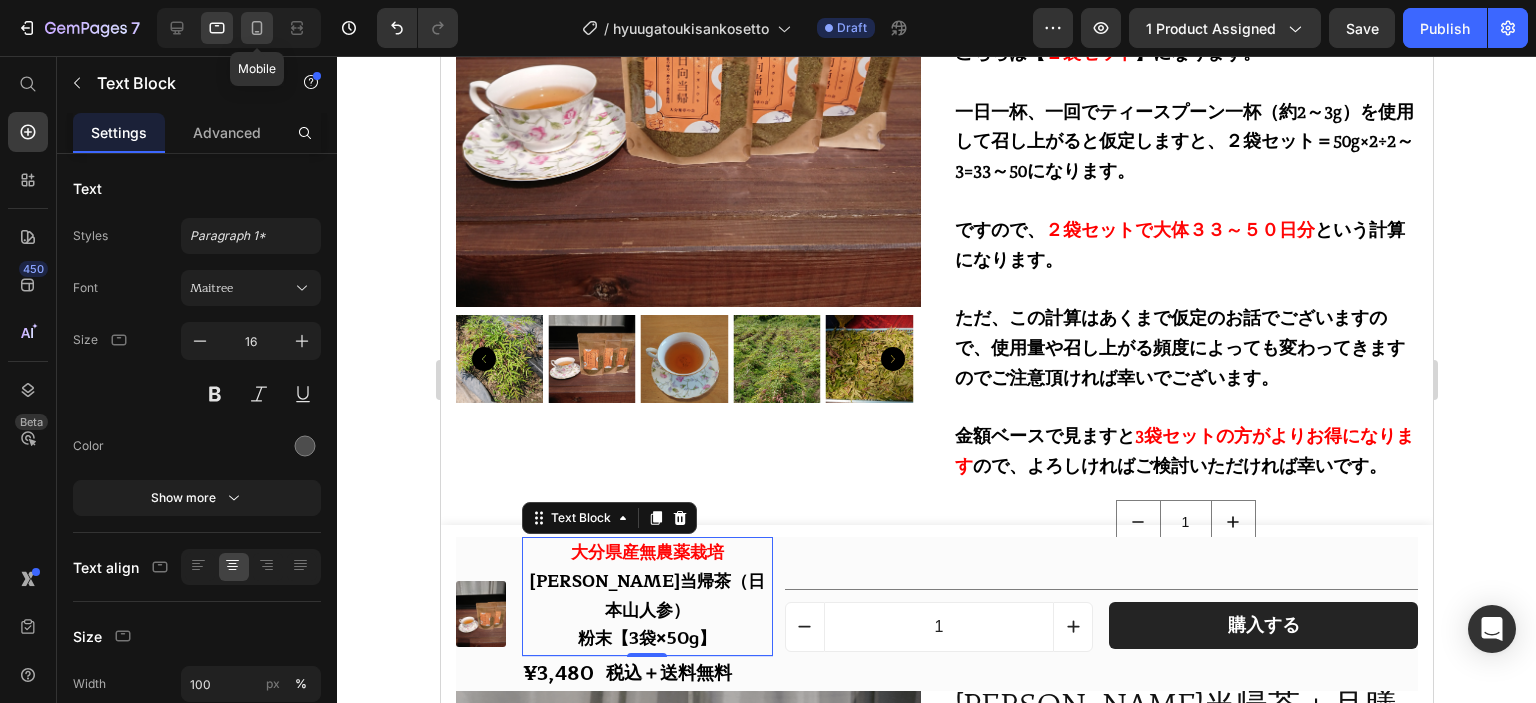 click 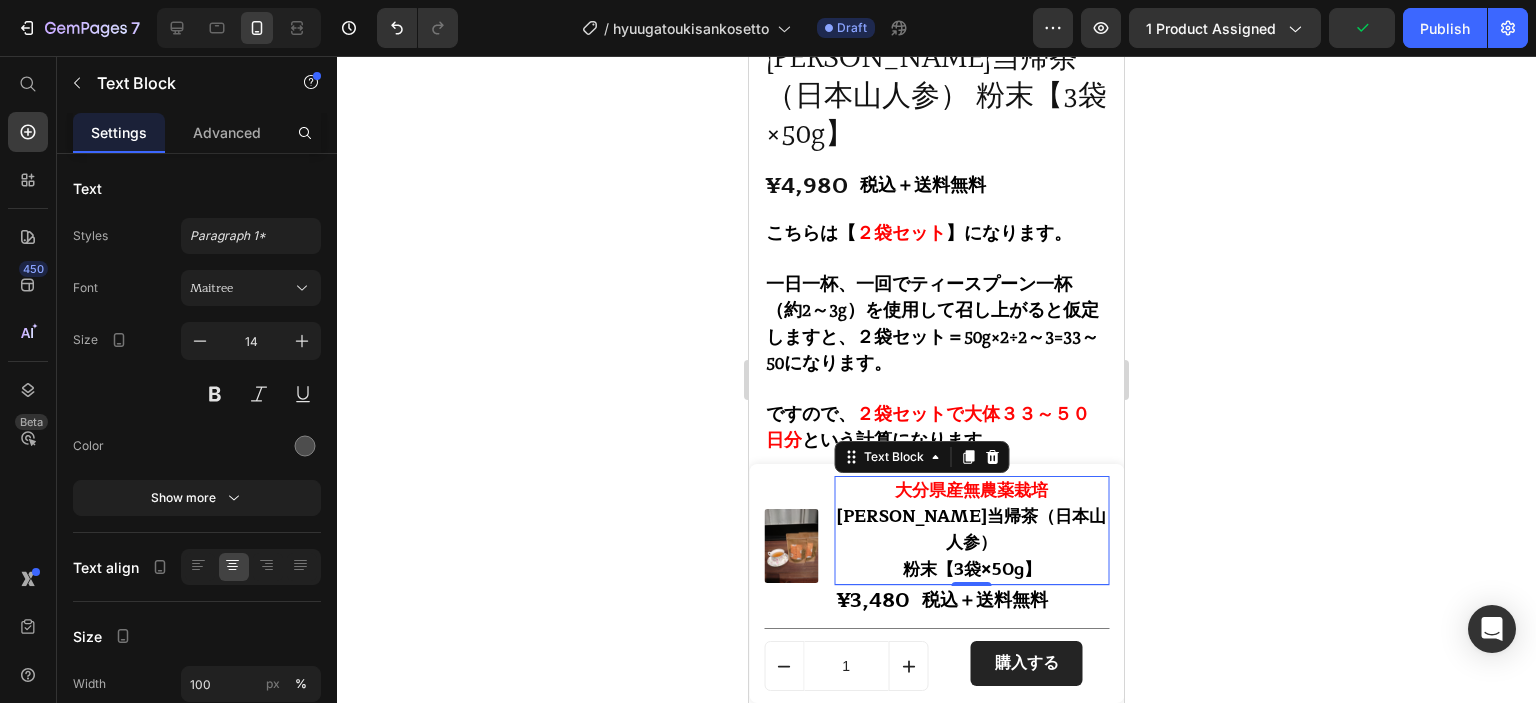 scroll, scrollTop: 900, scrollLeft: 0, axis: vertical 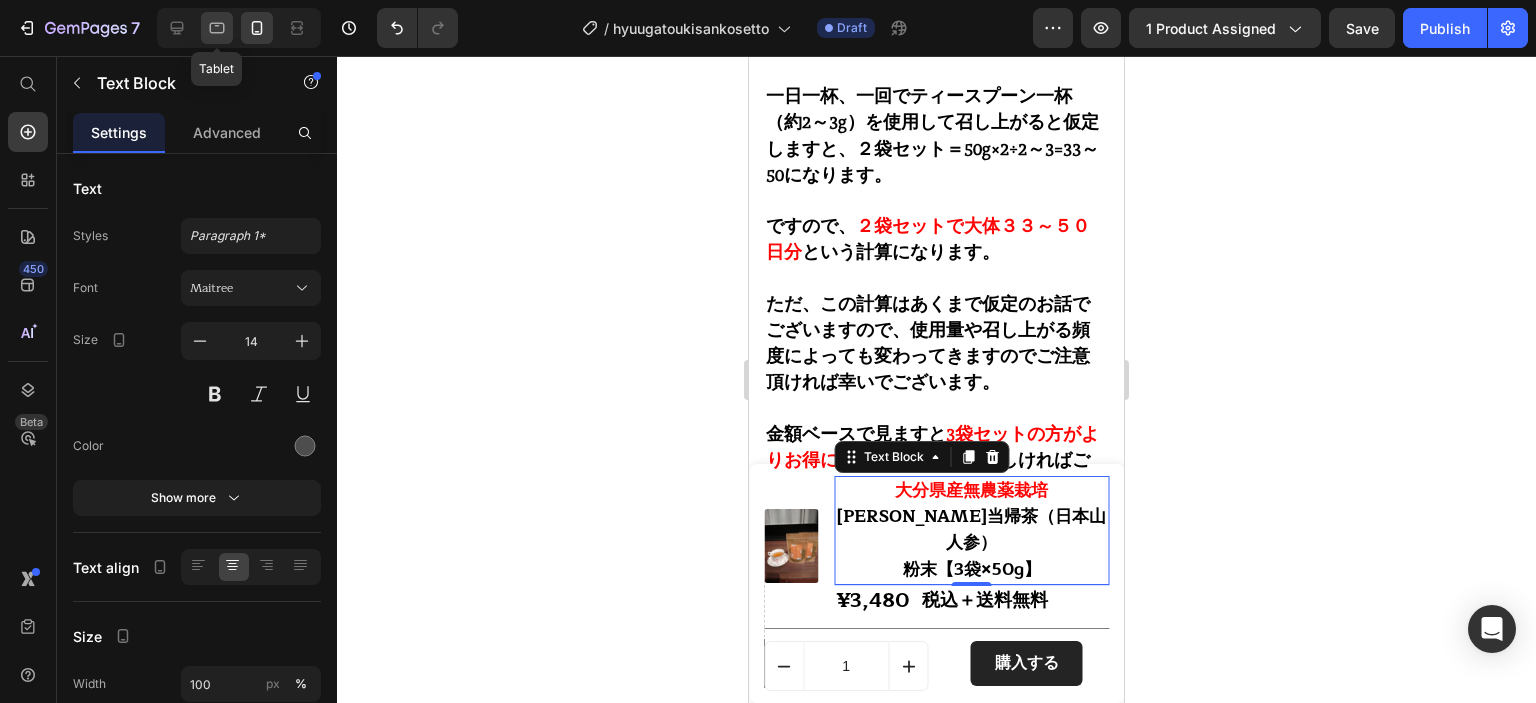 click 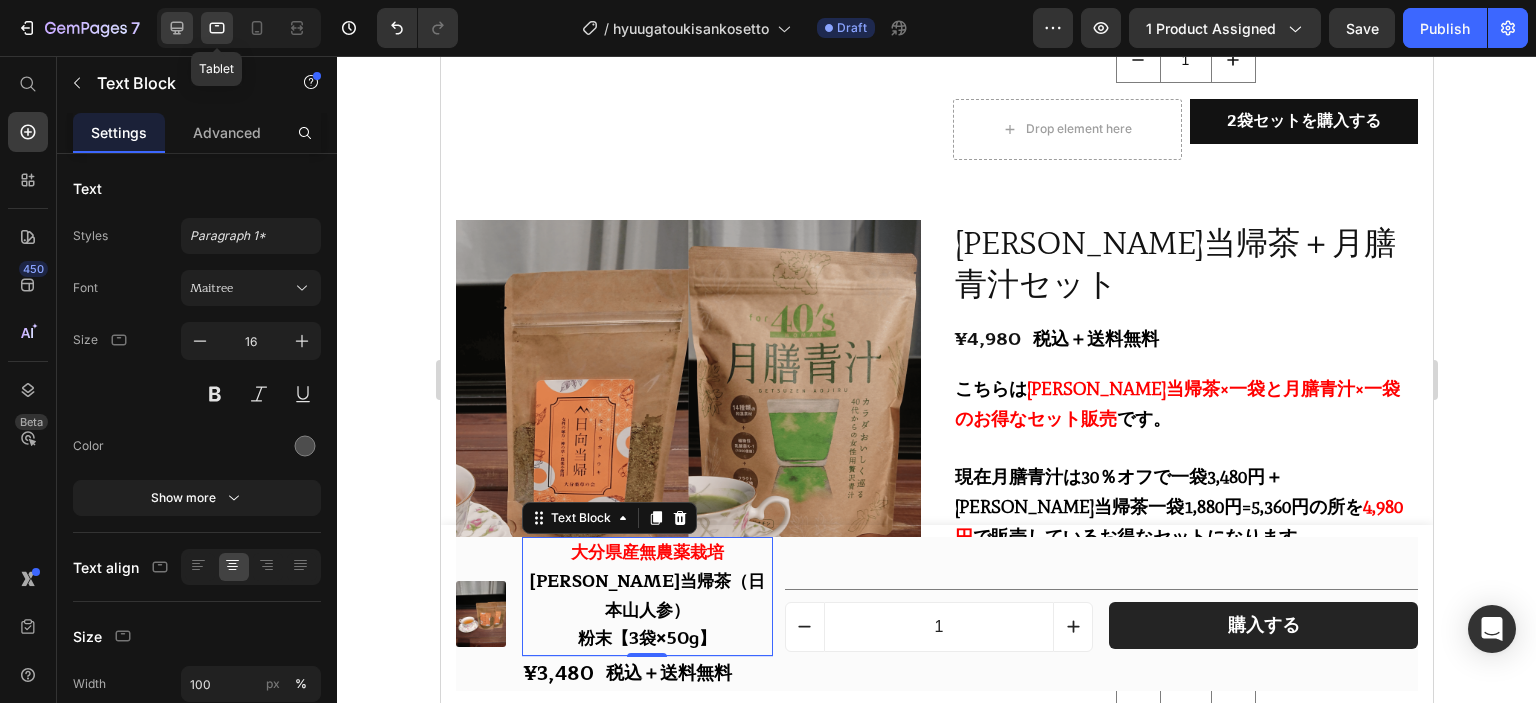 scroll, scrollTop: 506, scrollLeft: 0, axis: vertical 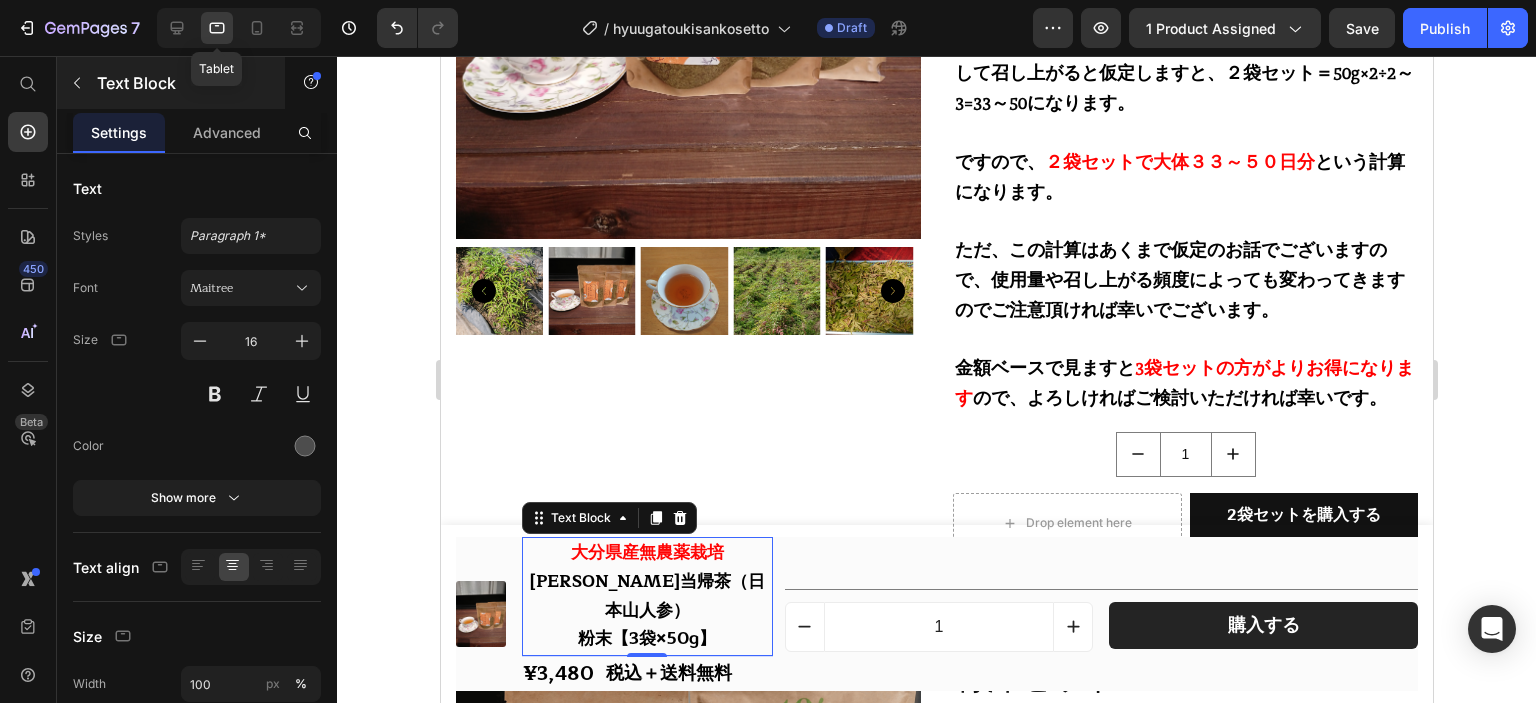 click 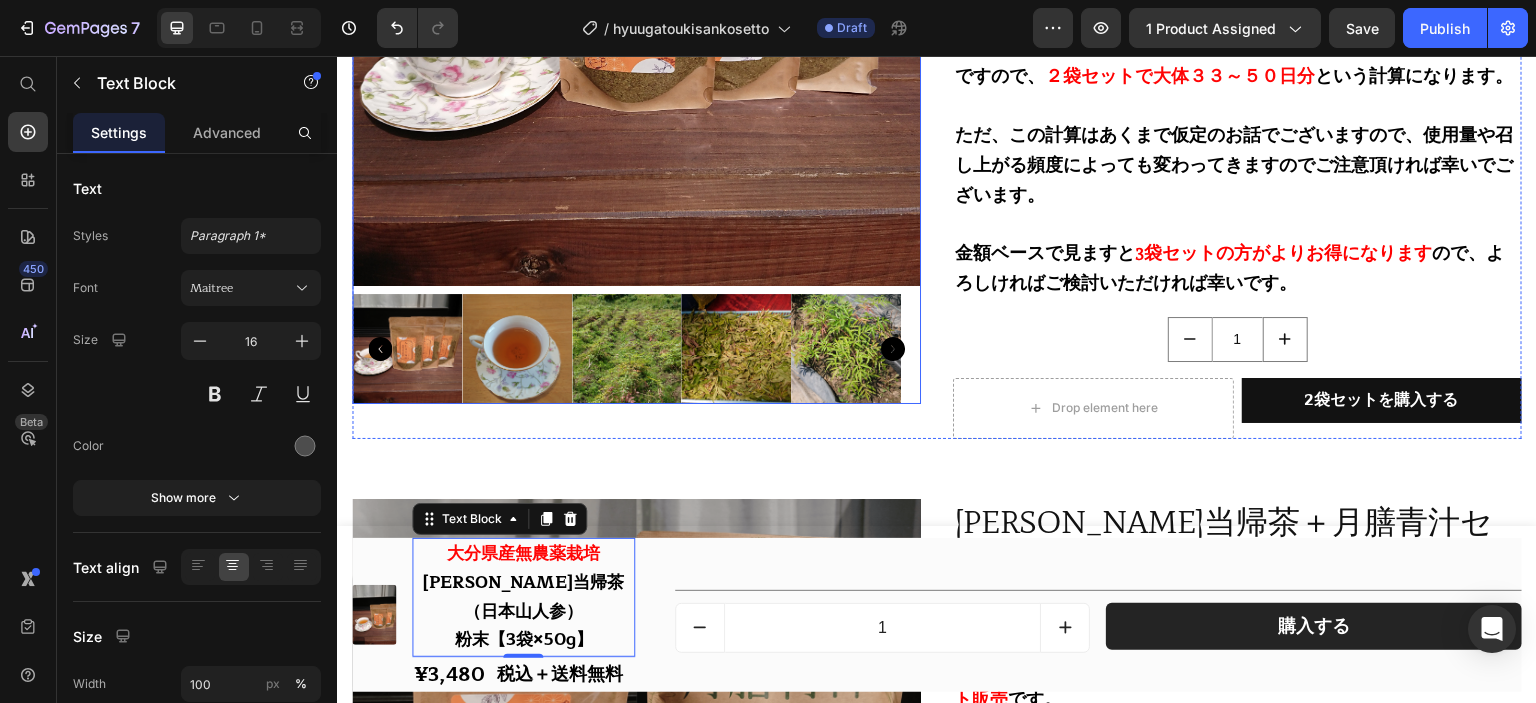 scroll, scrollTop: 888, scrollLeft: 0, axis: vertical 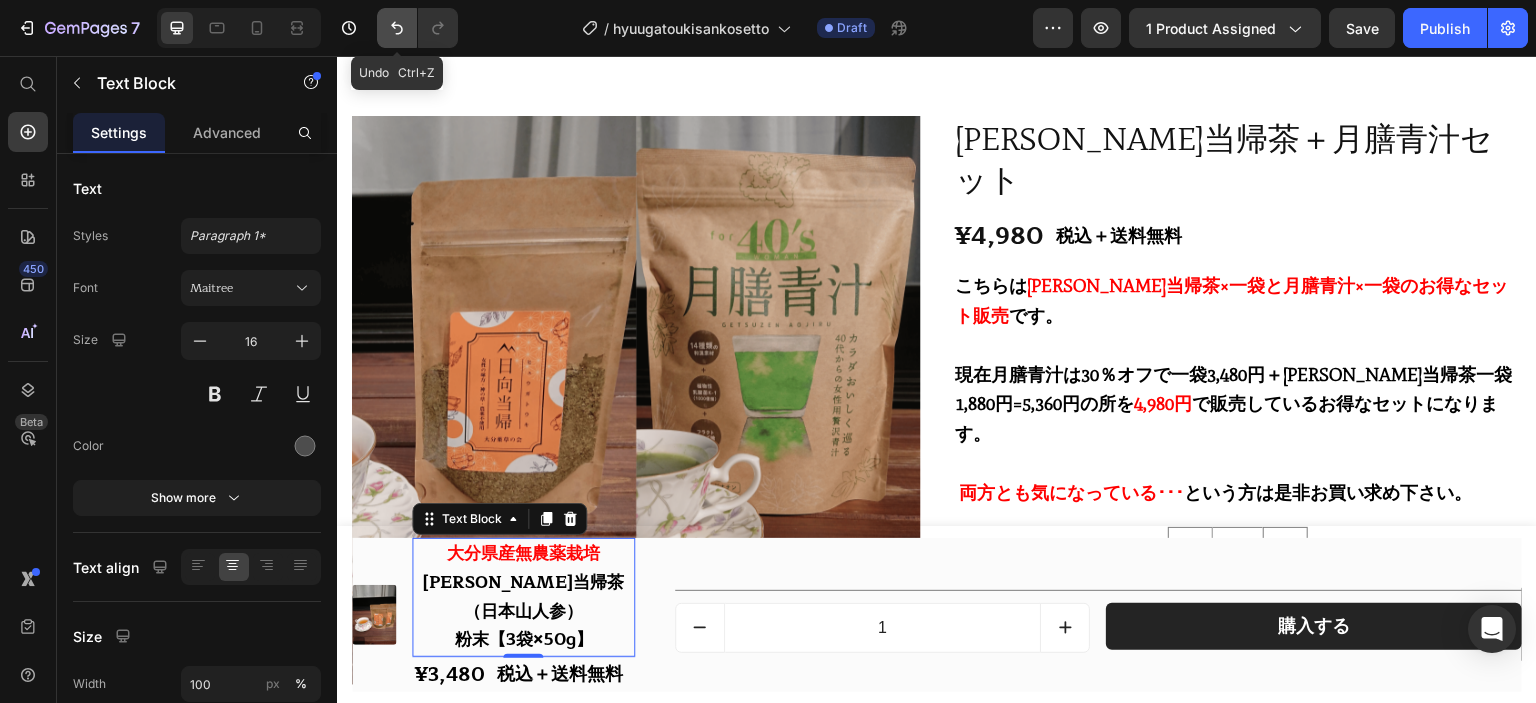 click 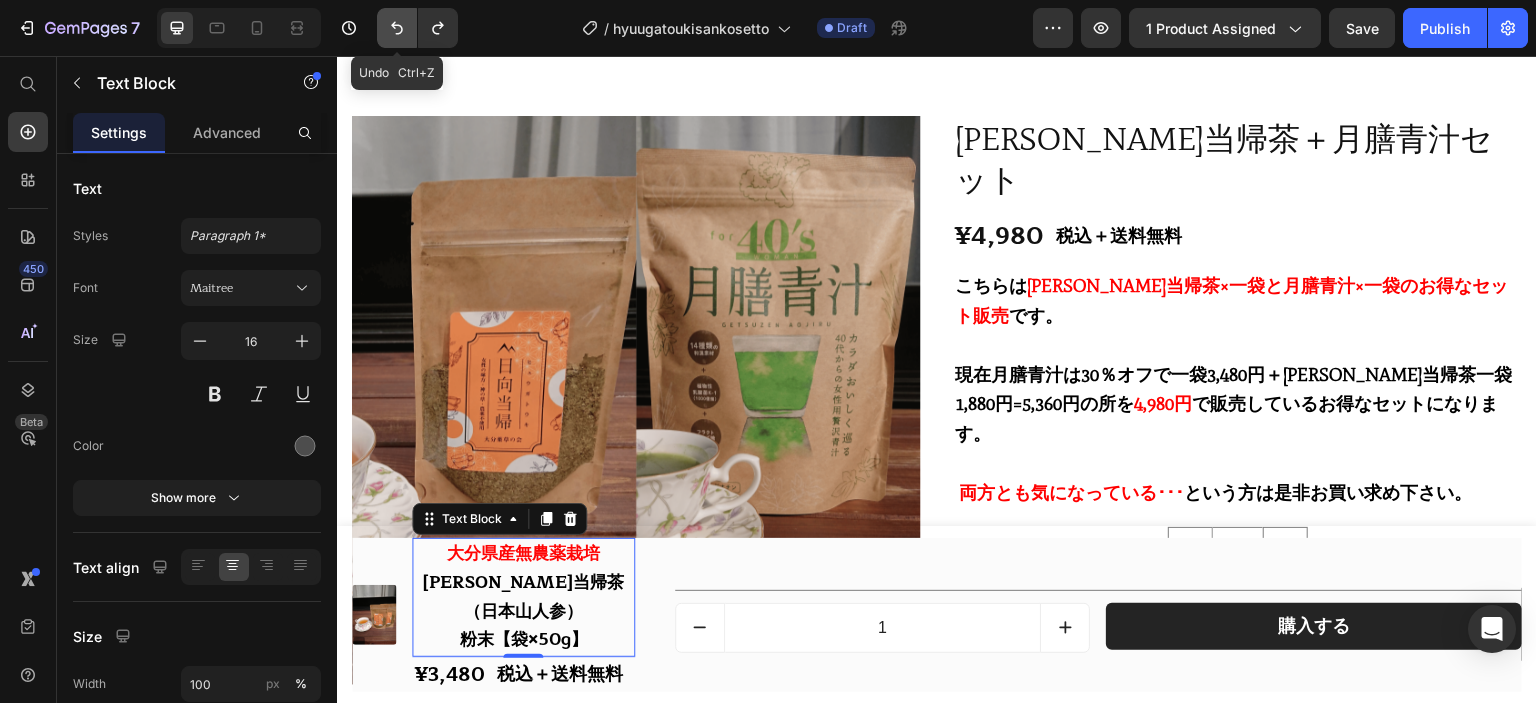 click 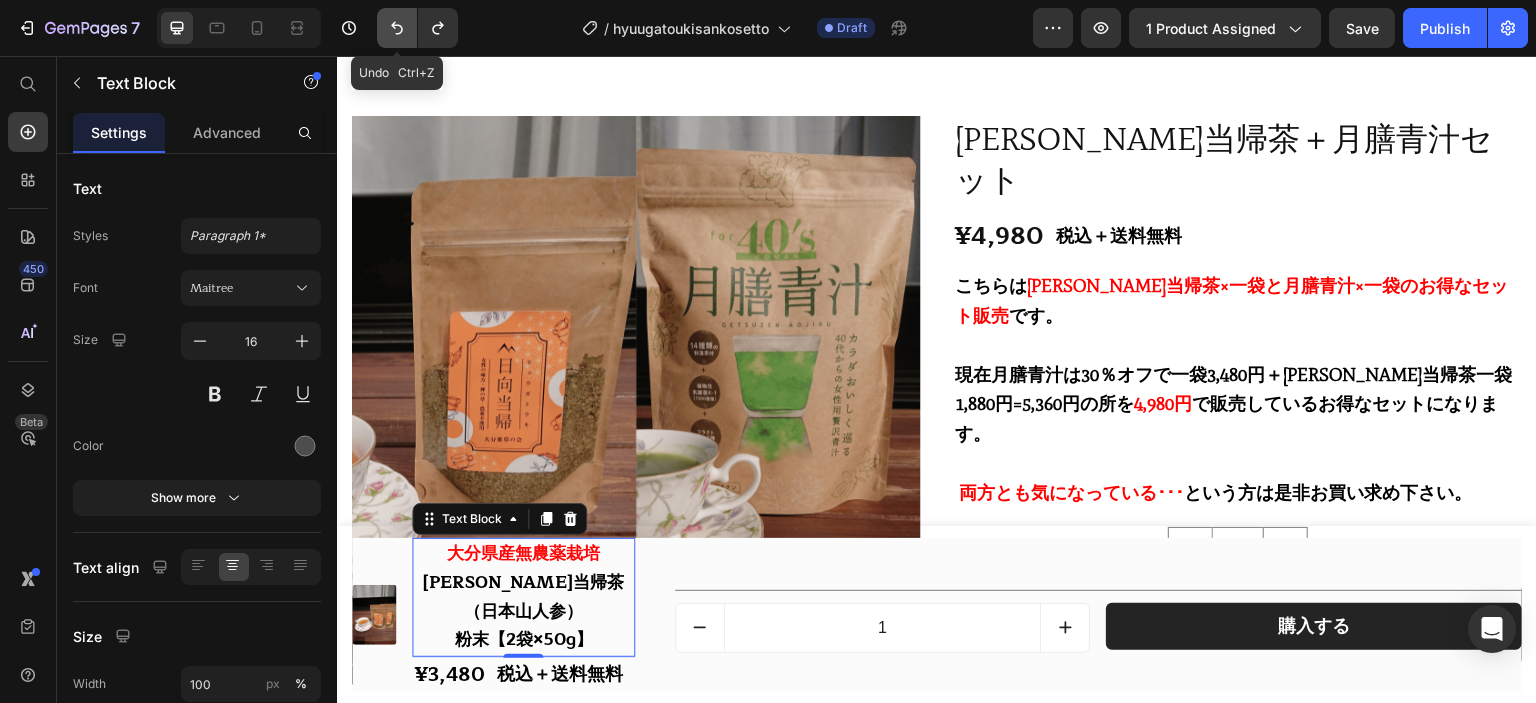 click 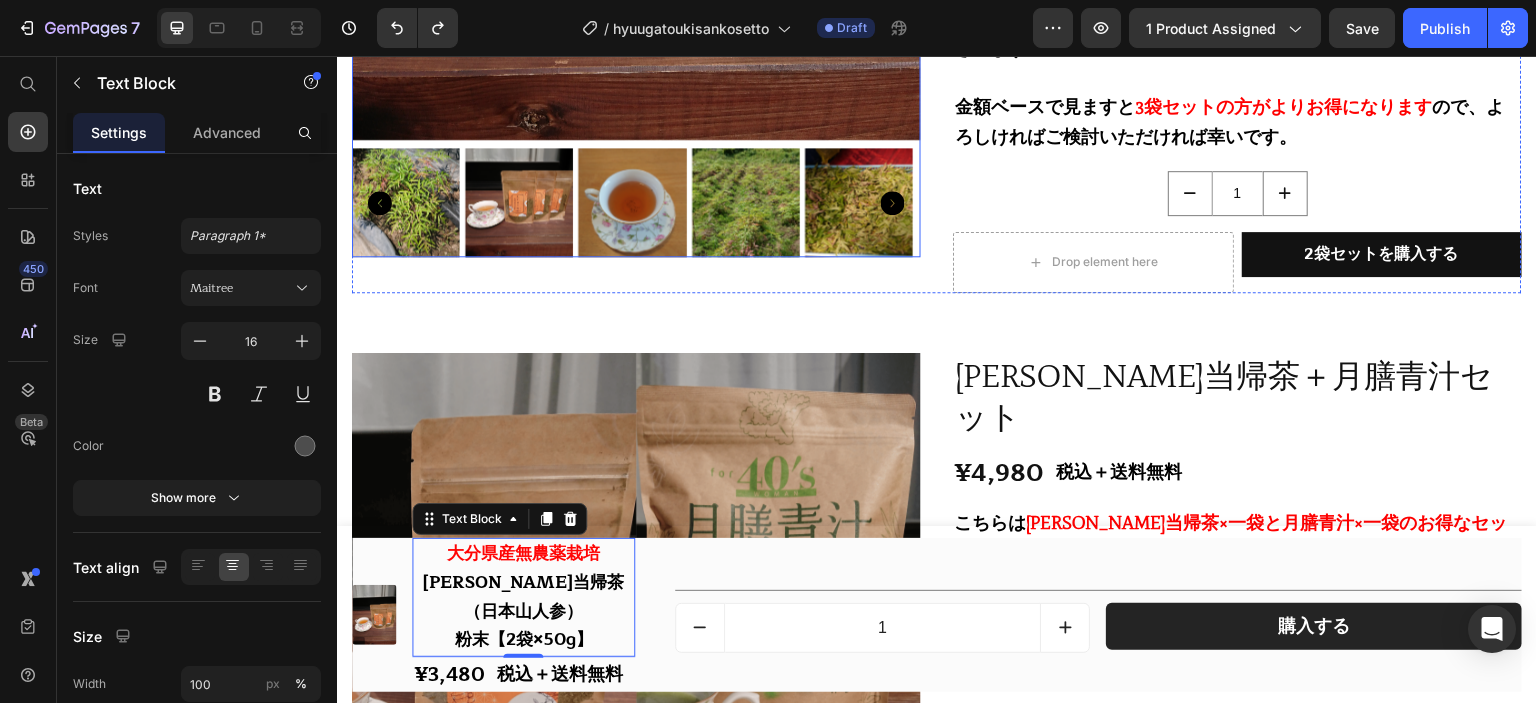 scroll, scrollTop: 488, scrollLeft: 0, axis: vertical 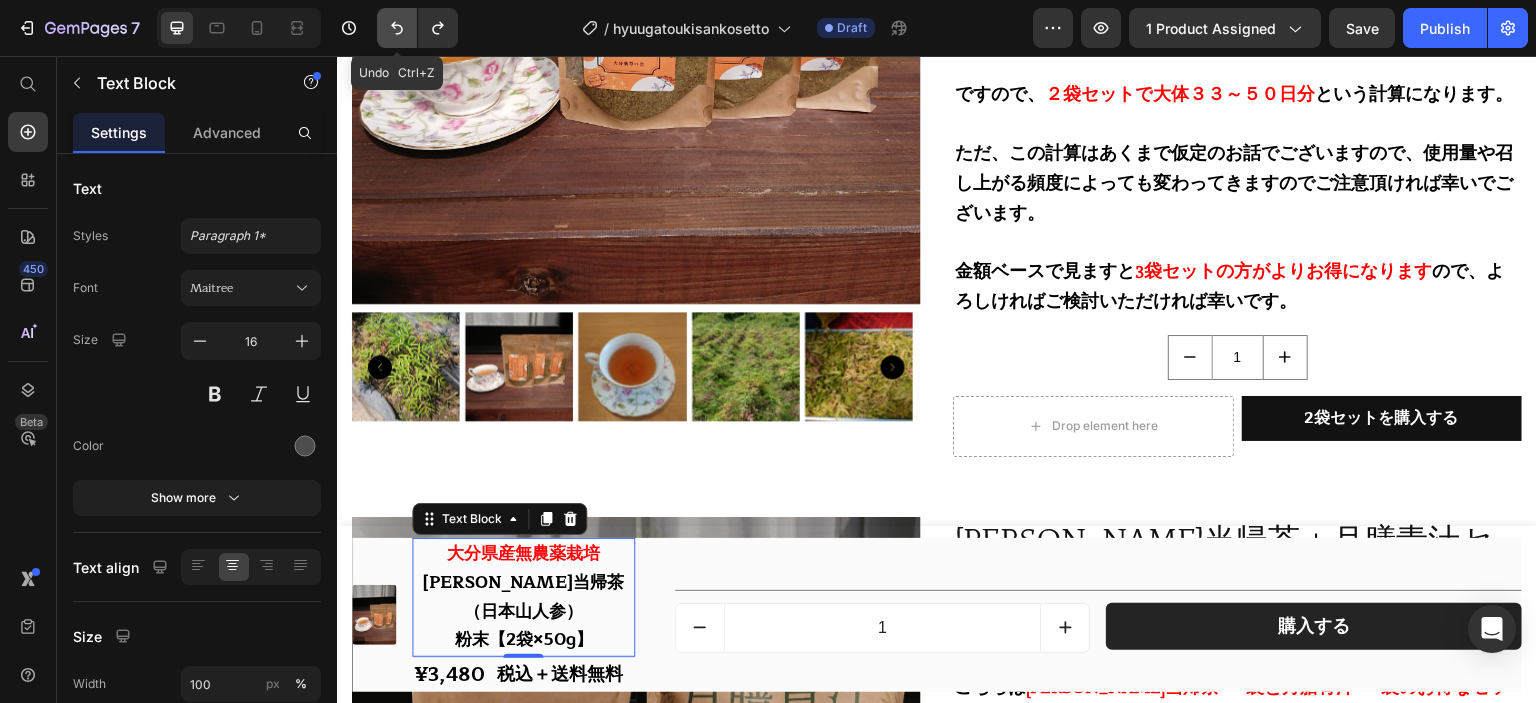 click 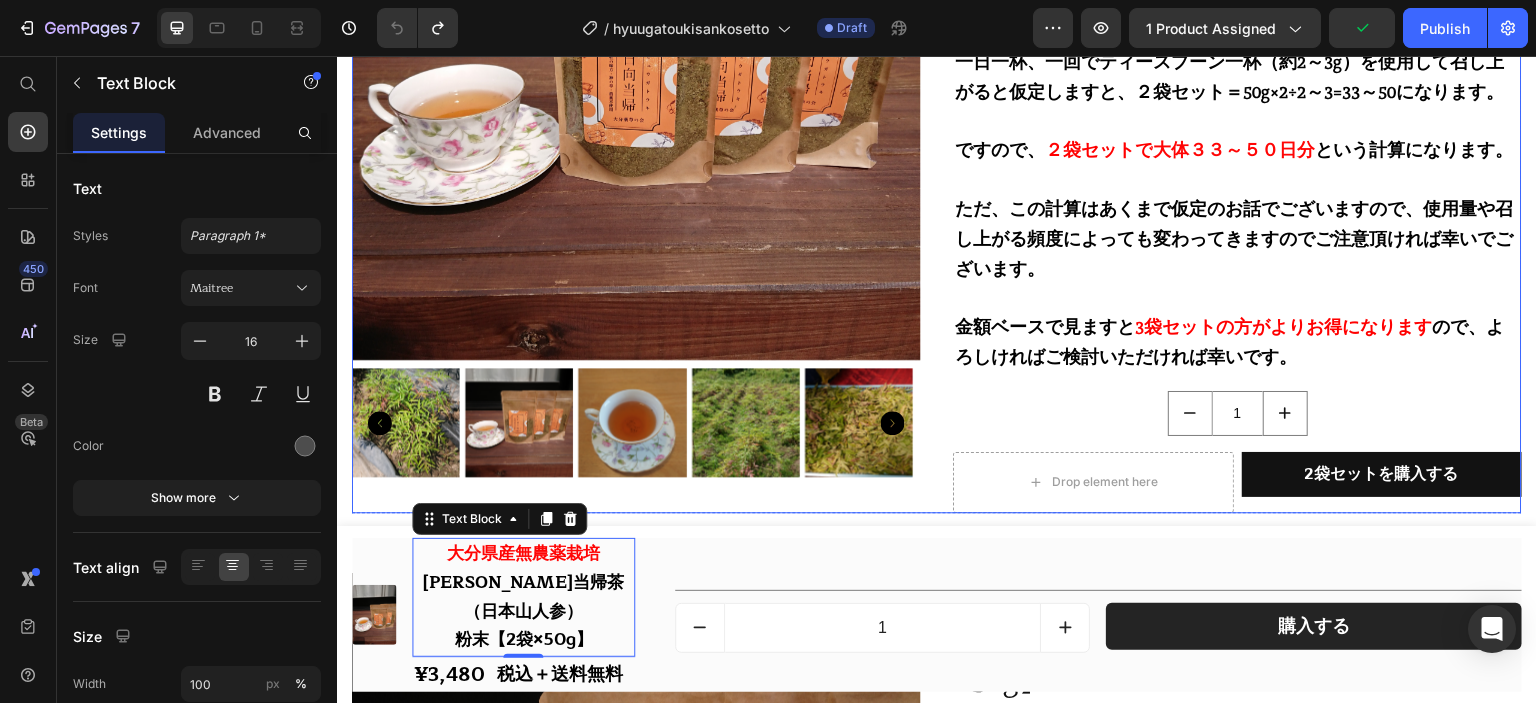 scroll, scrollTop: 88, scrollLeft: 0, axis: vertical 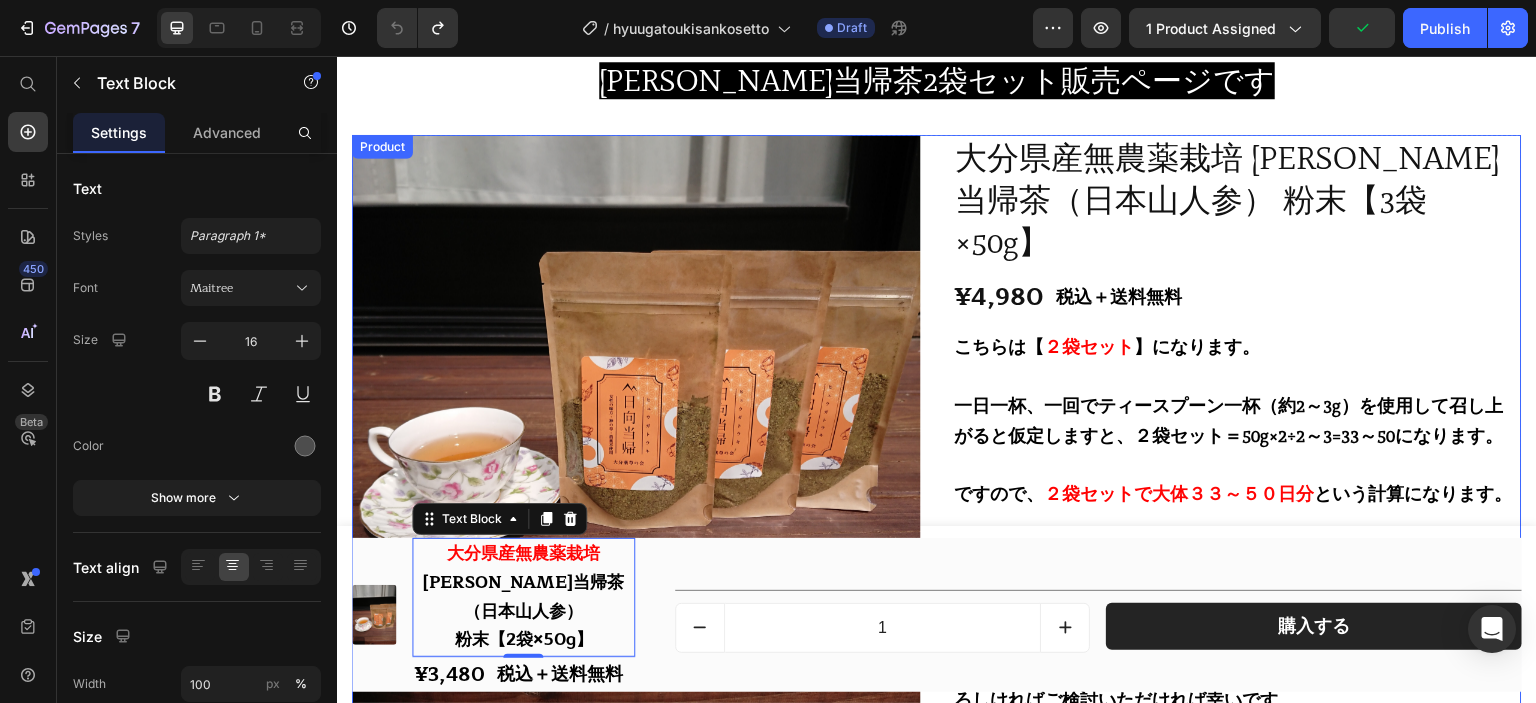 click on "Product Images [GEOGRAPHIC_DATA]産無農薬栽培  [PERSON_NAME]当帰茶（日本山人参）   粉末【3袋×50g】 Product Title ¥4,980 Product Price 税込＋送料無料 Text Block Row Row こちらは【 ２ 袋セット 】になります。   一日一杯、一回でティースプーン一杯（約2～3g）を使用して召し上がると仮定しますと、２袋セット＝50g×2÷2～3=33～50になります。   ですので、 ２袋セットで 大体３３～５０日分 という計算になります。   ただ、この計算はあくまで仮定のお話でございますので、使用量や召し上がる頻度によっても変わってきますのでご注意頂ければ幸いでございます。   金額ベースで見ますと 3袋セットの方がよりお得になります ので、よろしければご検討いただければ幸いです。 Text Block Row 1 Product Quantity
Drop element here 2袋セットを購入する Add to Cart Row Product" at bounding box center [937, 495] 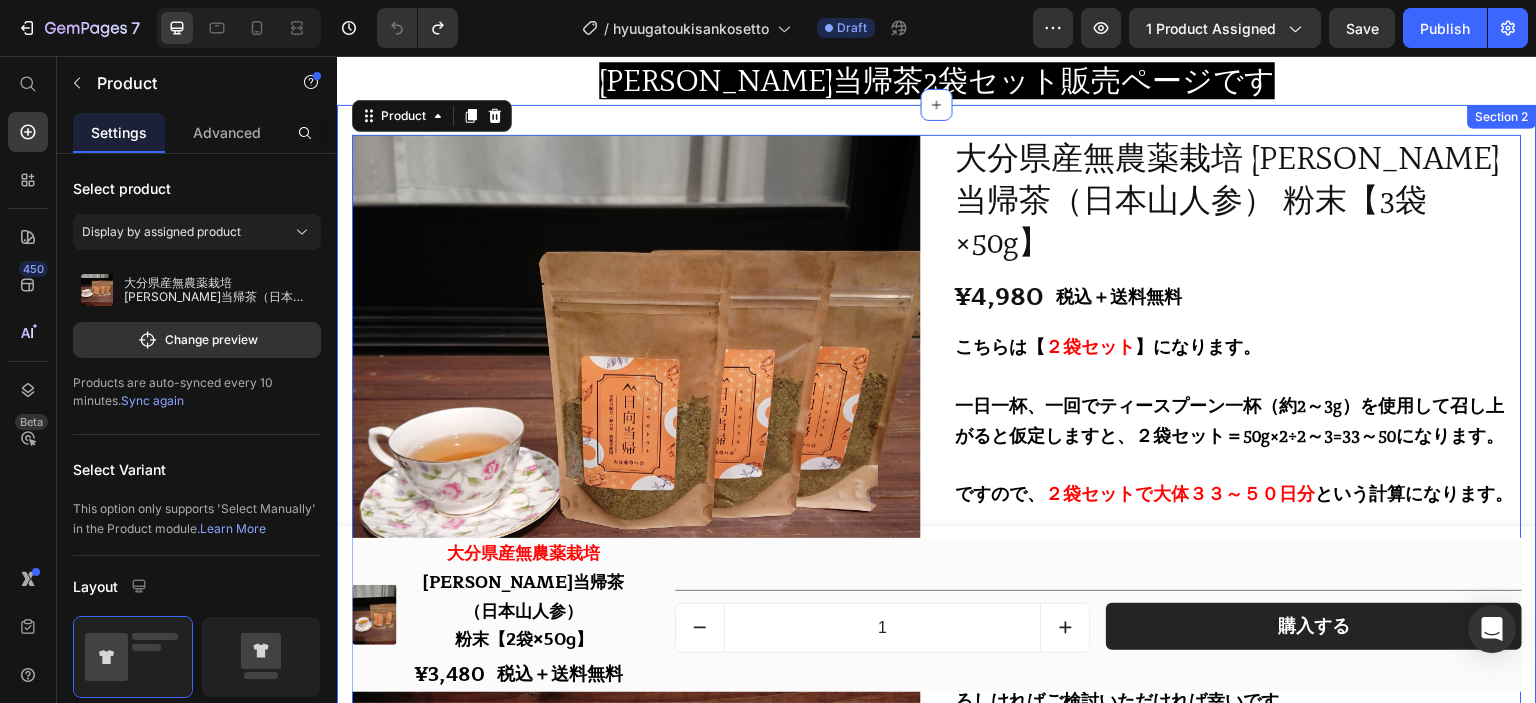 click on "Product Images [GEOGRAPHIC_DATA]産無農薬栽培  [PERSON_NAME]当帰茶（日本山人参）   粉末【3袋×50g】 Product Title ¥4,980 Product Price 税込＋送料無料 Text Block Row Row こちらは【 ２ 袋セット 】になります。   一日一杯、一回でティースプーン一杯（約2～3g）を使用して召し上がると仮定しますと、２袋セット＝50g×2÷2～3=33～50になります。   ですので、 ２袋セットで 大体３３～５０日分 という計算になります。   ただ、この計算はあくまで仮定のお話でございますので、使用量や召し上がる頻度によっても変わってきますのでご注意頂ければ幸いでございます。   金額ベースで見ますと 3袋セットの方がよりお得になります ので、よろしければご検討いただければ幸いです。 Text Block Row 1 Product Quantity
Drop element here 2袋セットを購入する Add to Cart Row Product" at bounding box center (937, 495) 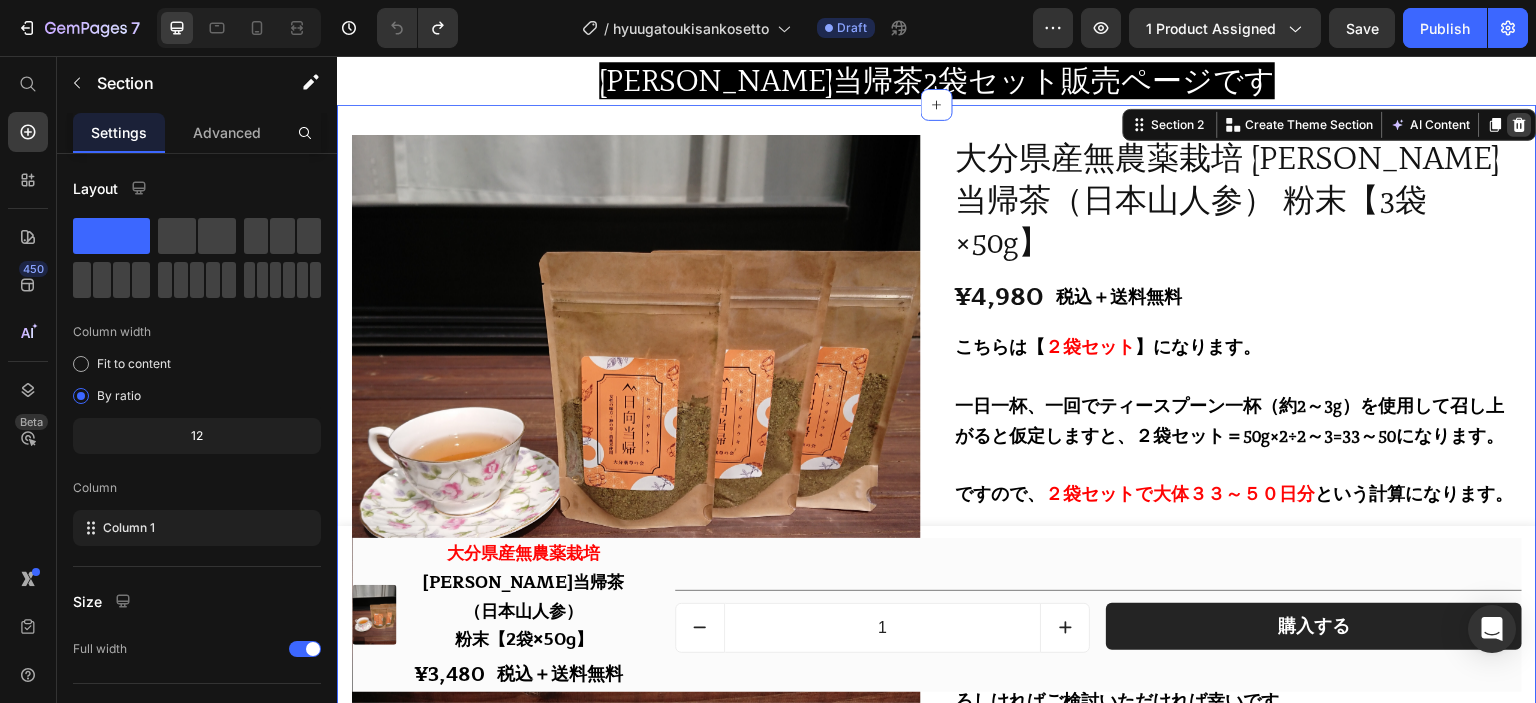 click 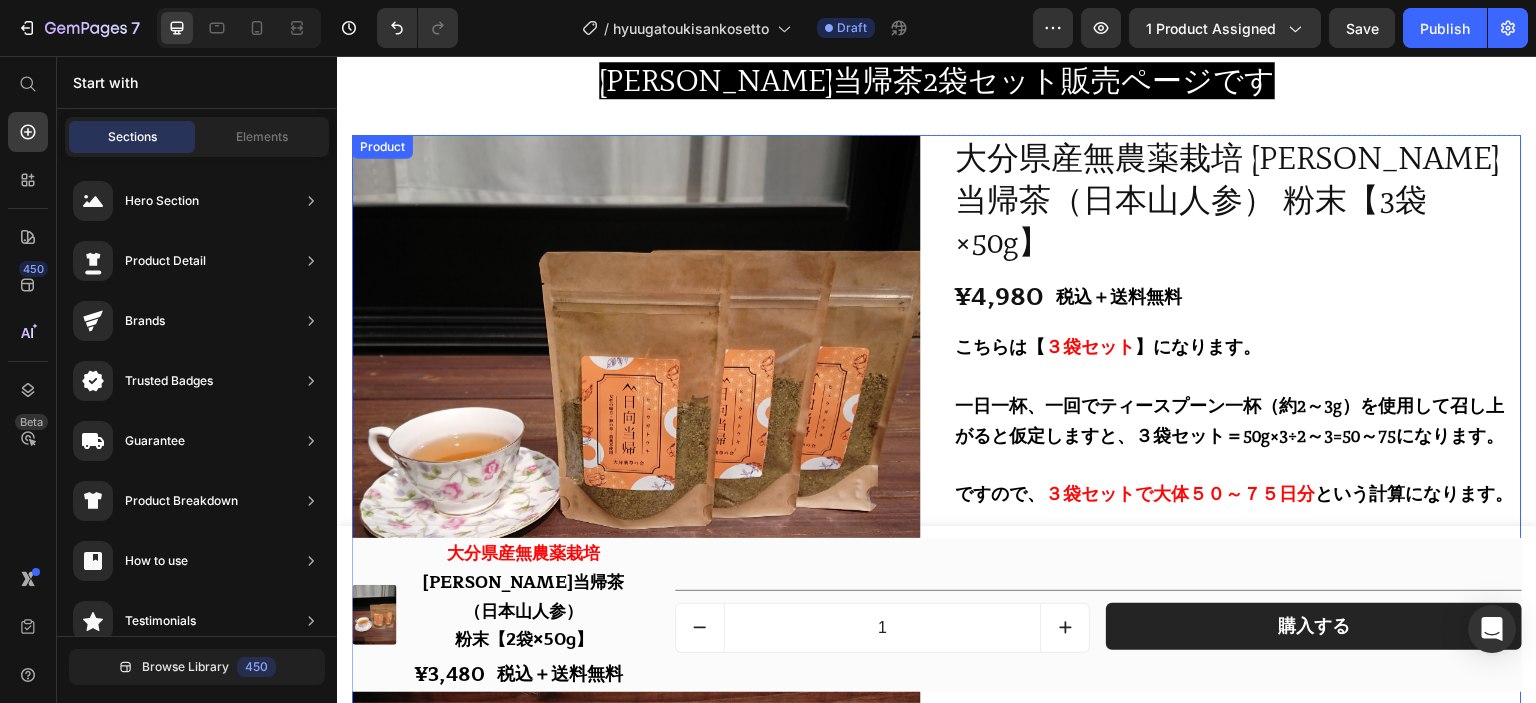 scroll, scrollTop: 388, scrollLeft: 0, axis: vertical 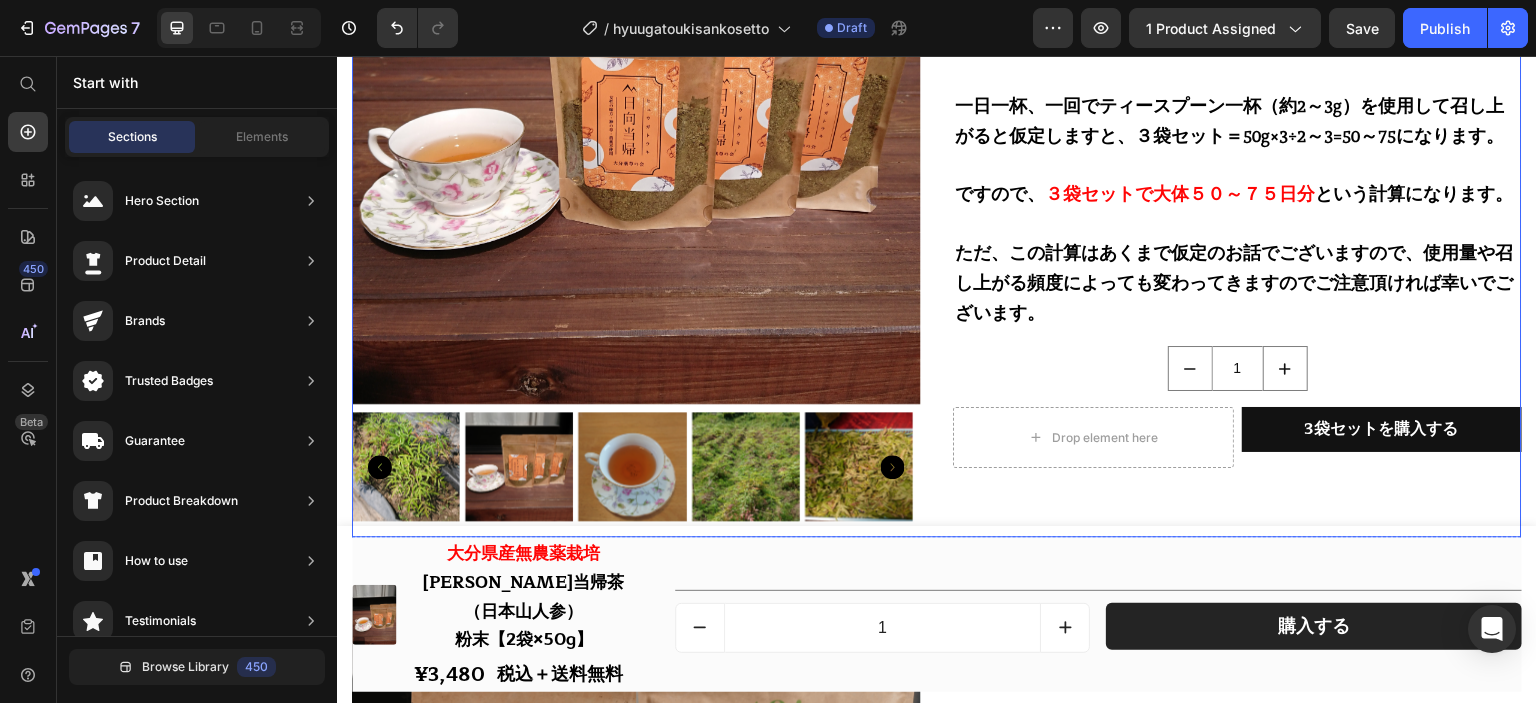 click on "Product Images [GEOGRAPHIC_DATA]産無農薬栽培  [PERSON_NAME]当帰茶（日本山人参）   粉末【3袋×50g】 Product Title ¥4,980 Product Price 税込＋送料無料 Text Block Row Row こちらは【 ３ 袋セット 】になります。   一日一杯、一回でティースプーン一杯（約2～3g）を使用して召し上がると仮定しますと、３袋セット＝50g×3÷2～3=50～75になります。   ですので、 ３袋セットで大体５０～７５日分 という計算になります。   ただ、この計算はあくまで仮定のお話でございますので、使用量や召し上がる頻度によっても変わってきますのでご注意頂ければ幸いでございます。 Text Block Row 1 Product Quantity
Drop element here 3袋セットを購入する Add to Cart Row Product" at bounding box center (937, 185) 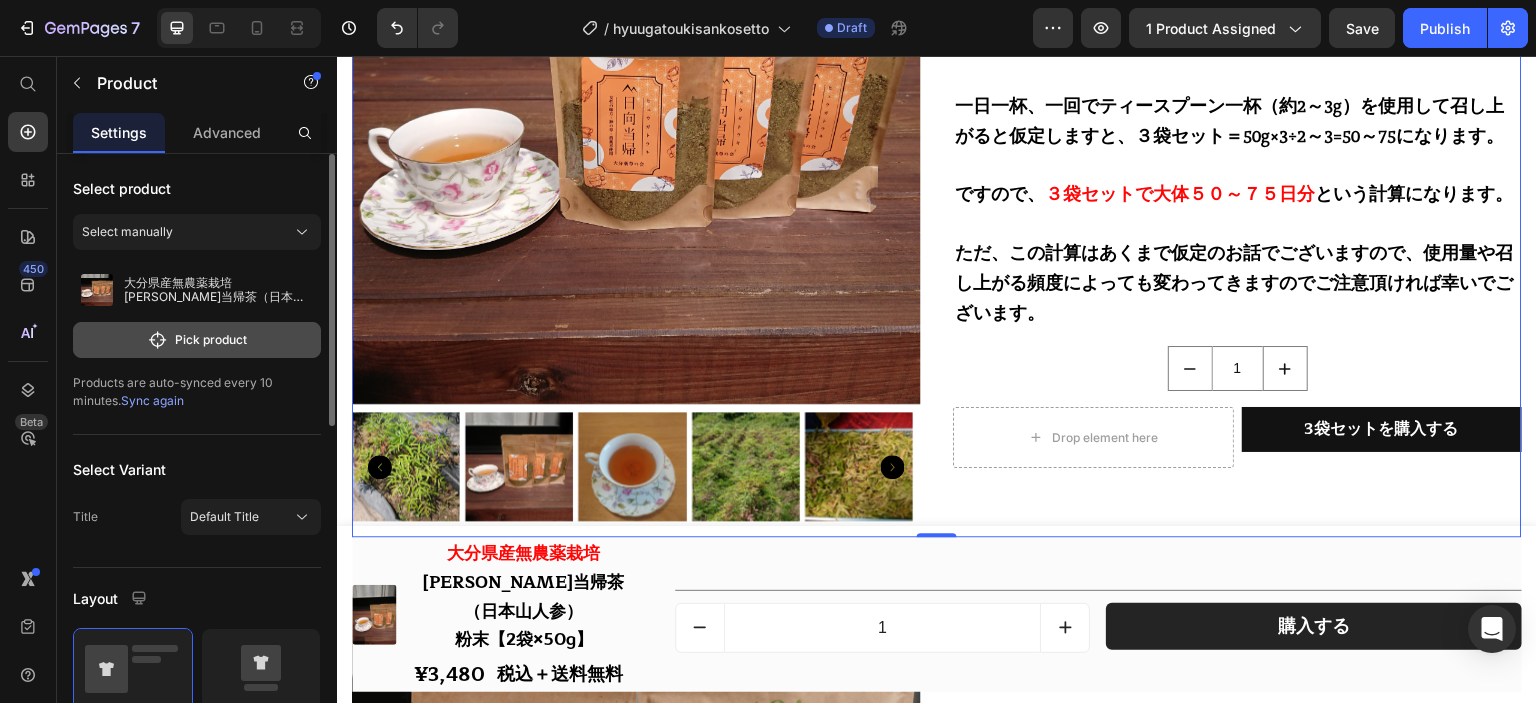 click on "Pick product" at bounding box center [197, 340] 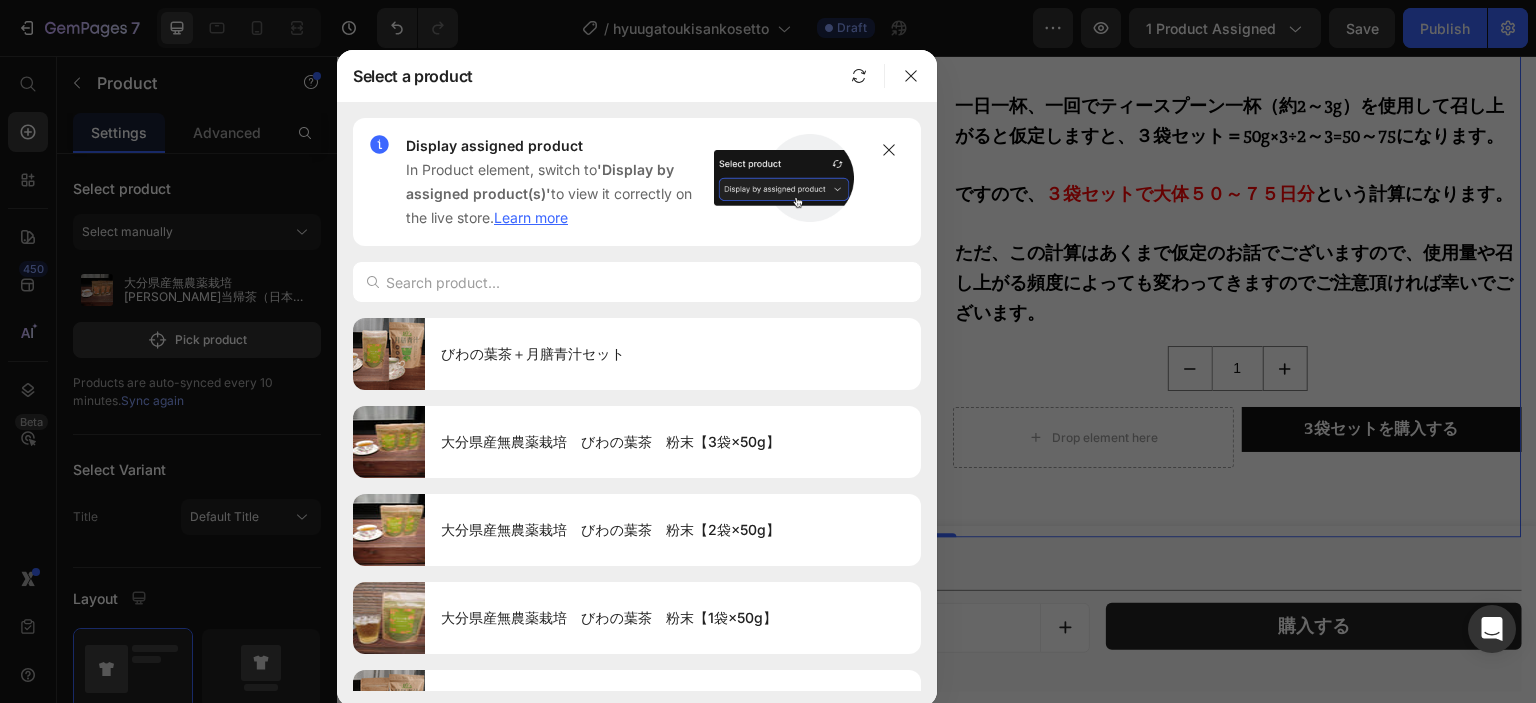 click at bounding box center (768, 351) 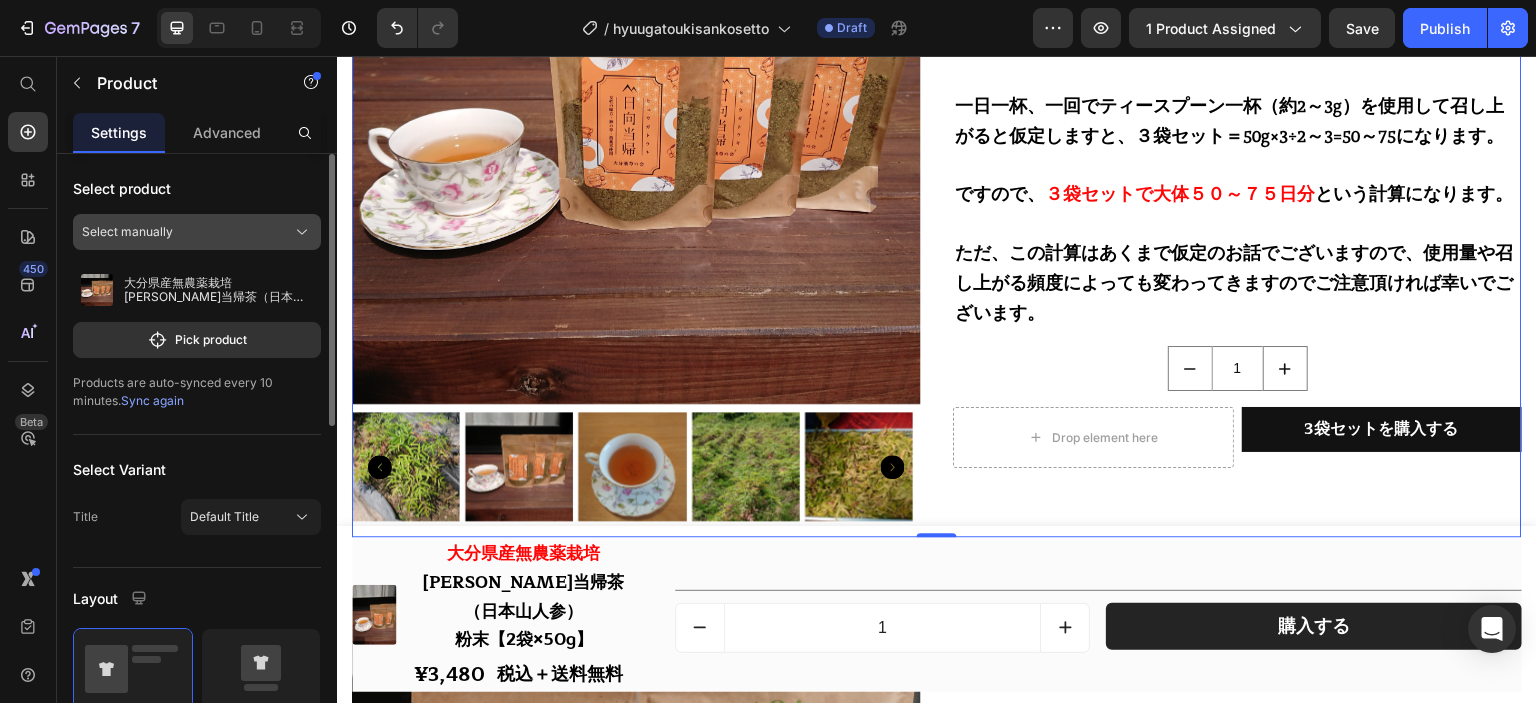 click on "Select manually" 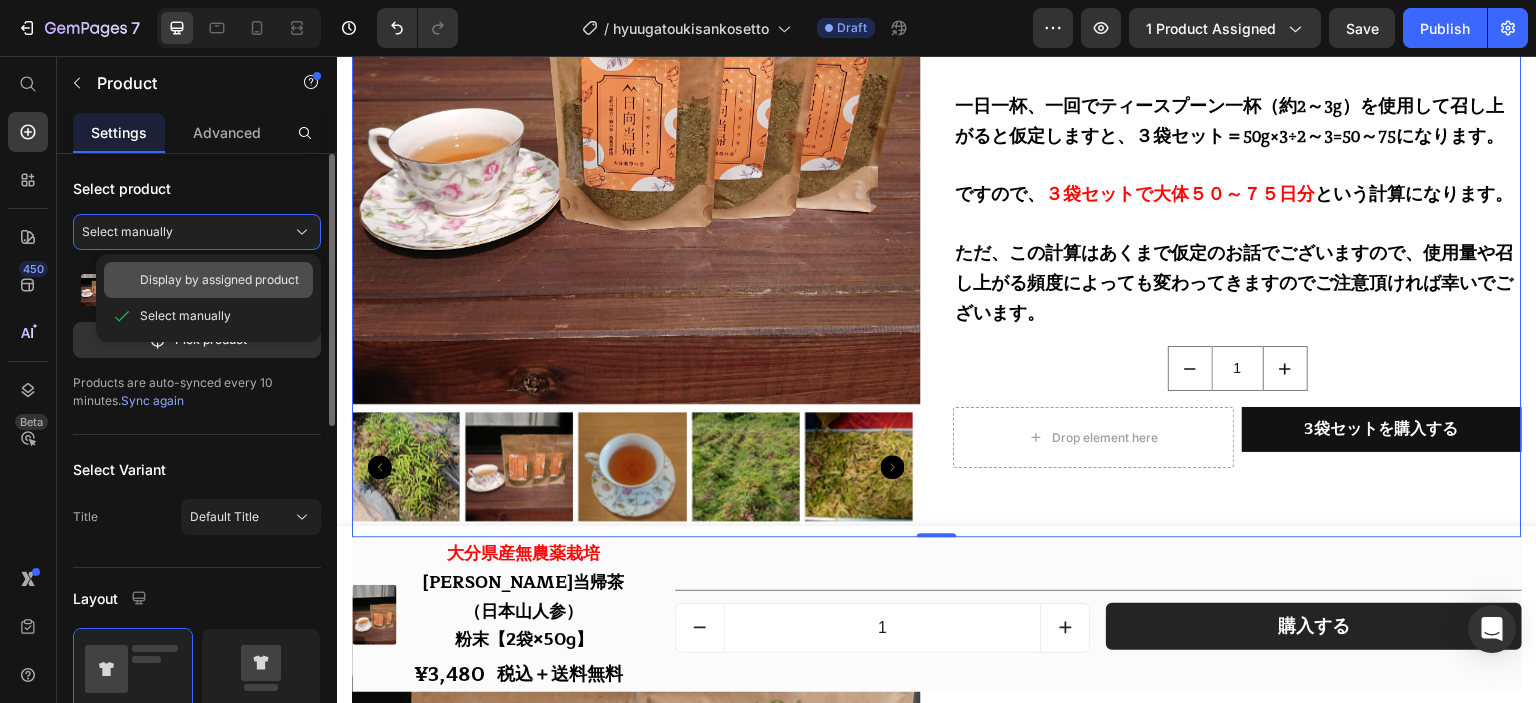 click on "Display by assigned product" 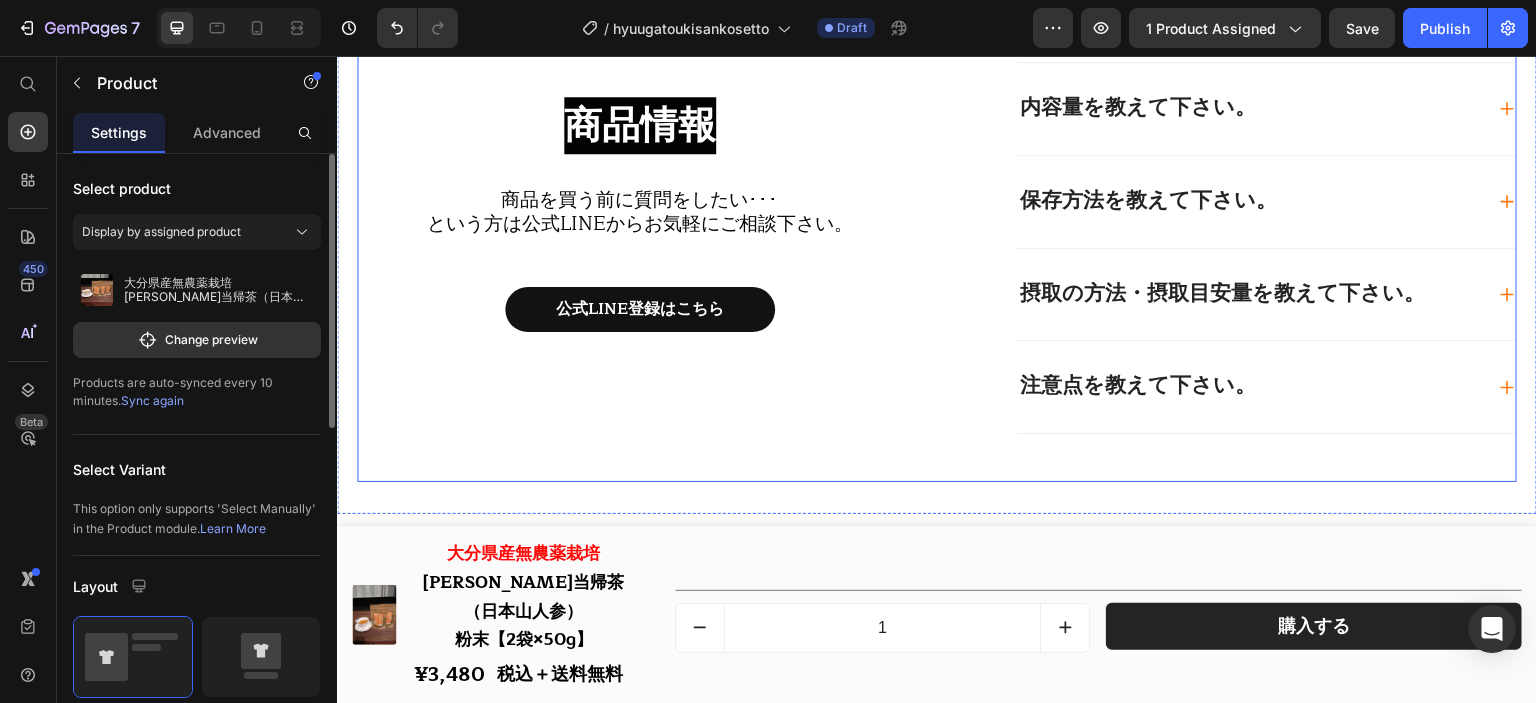 scroll, scrollTop: 1800, scrollLeft: 0, axis: vertical 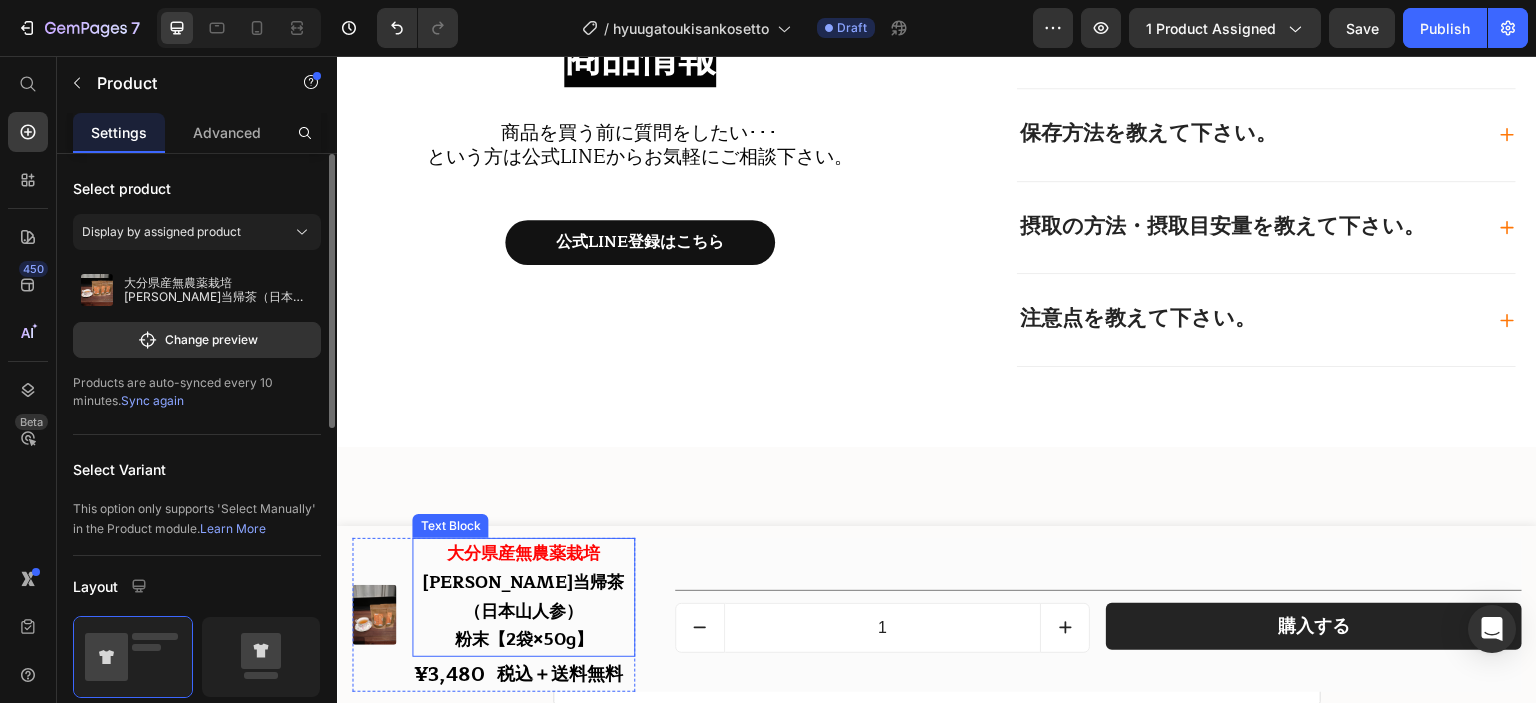 click on "粉末【2袋×50g】" at bounding box center [523, 639] 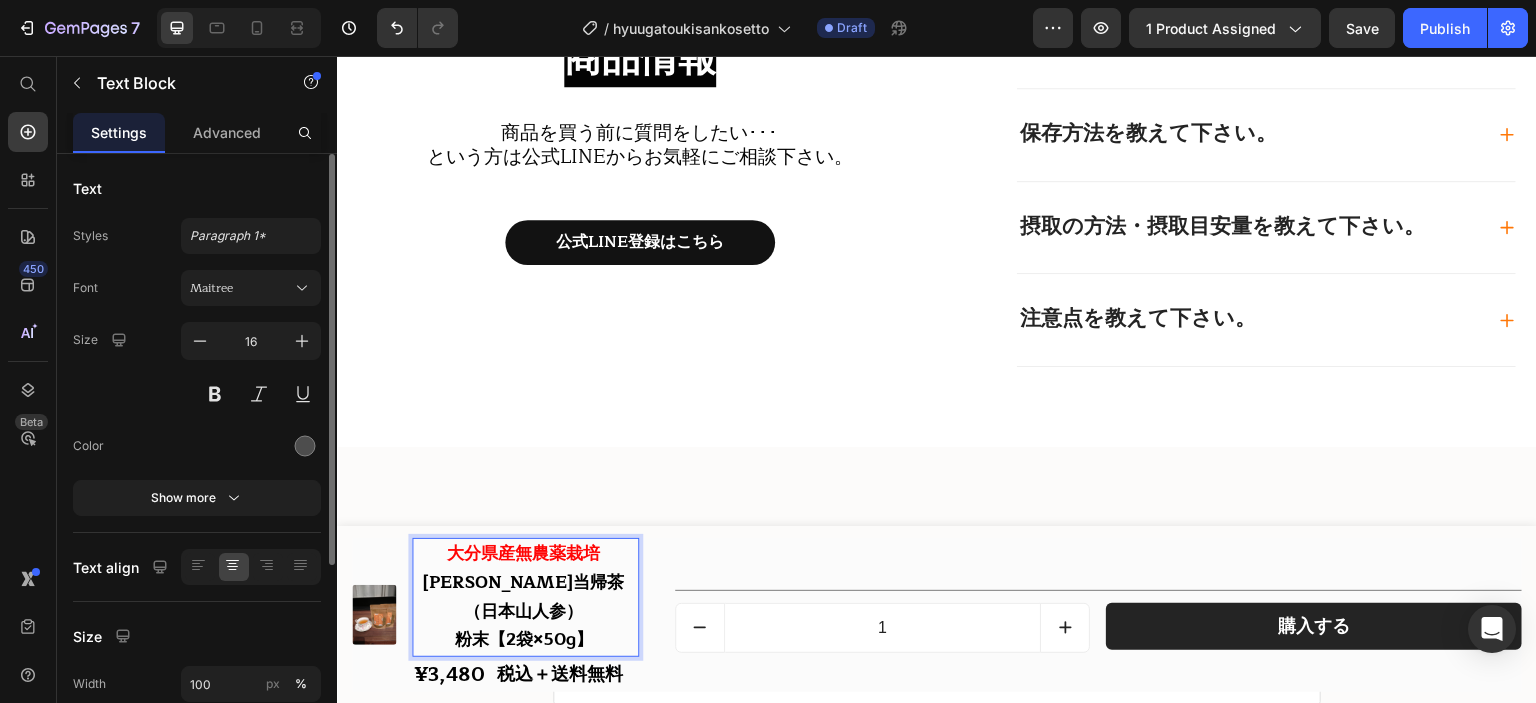 click on "粉末【2袋×50g】" at bounding box center [523, 639] 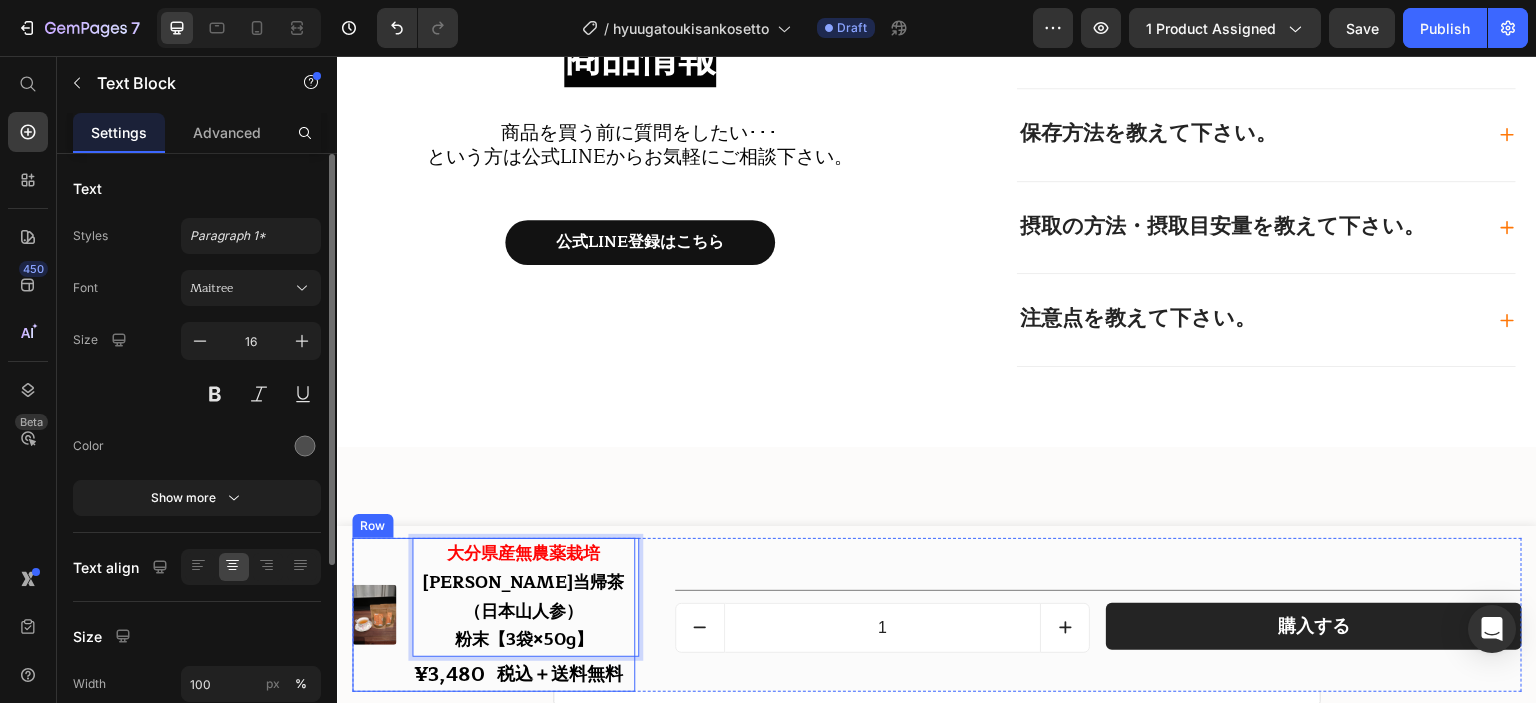 click on "(P) Images & Gallery" at bounding box center (374, 615) 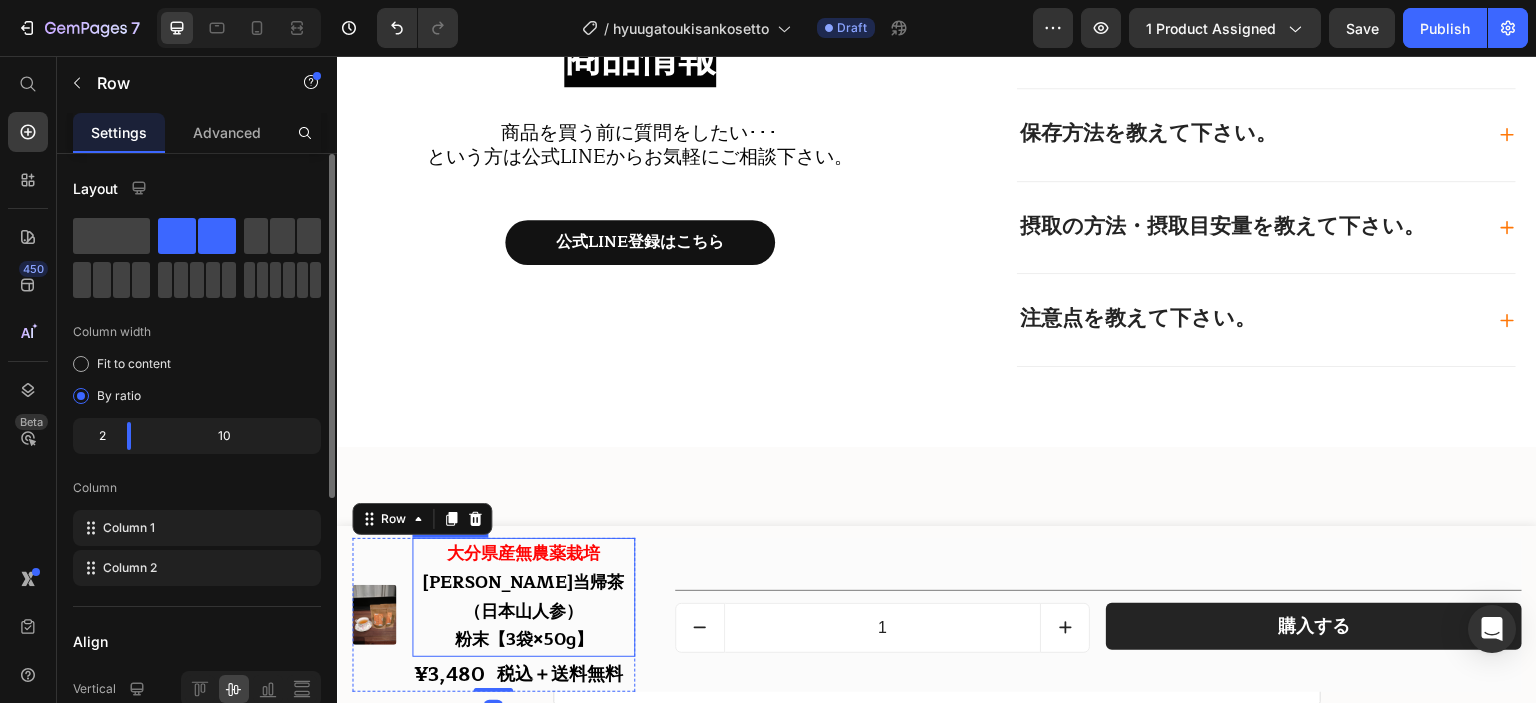 click at bounding box center (374, 614) 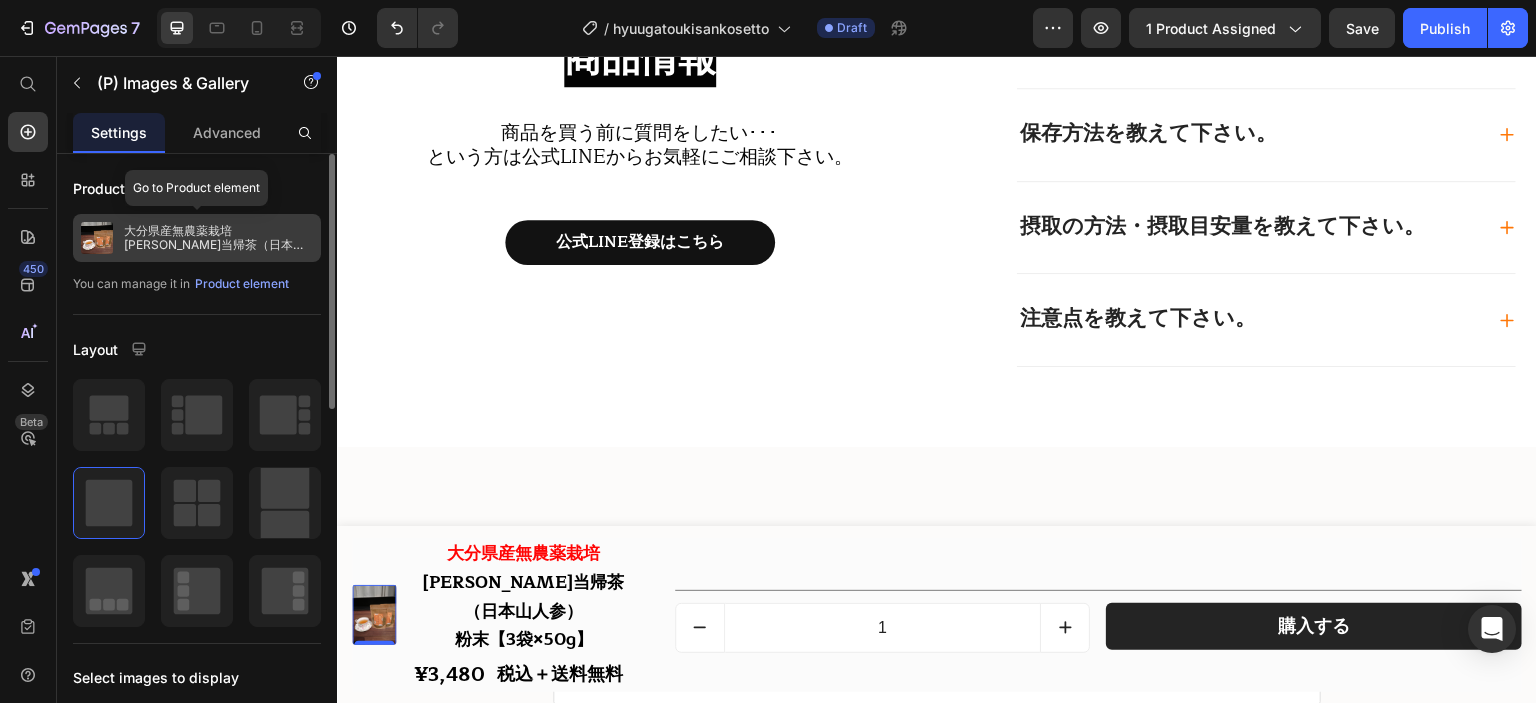 click on "大分県産無農薬栽培  [PERSON_NAME]当帰茶（日本山人参）   粉末【2袋×50g】" at bounding box center [218, 238] 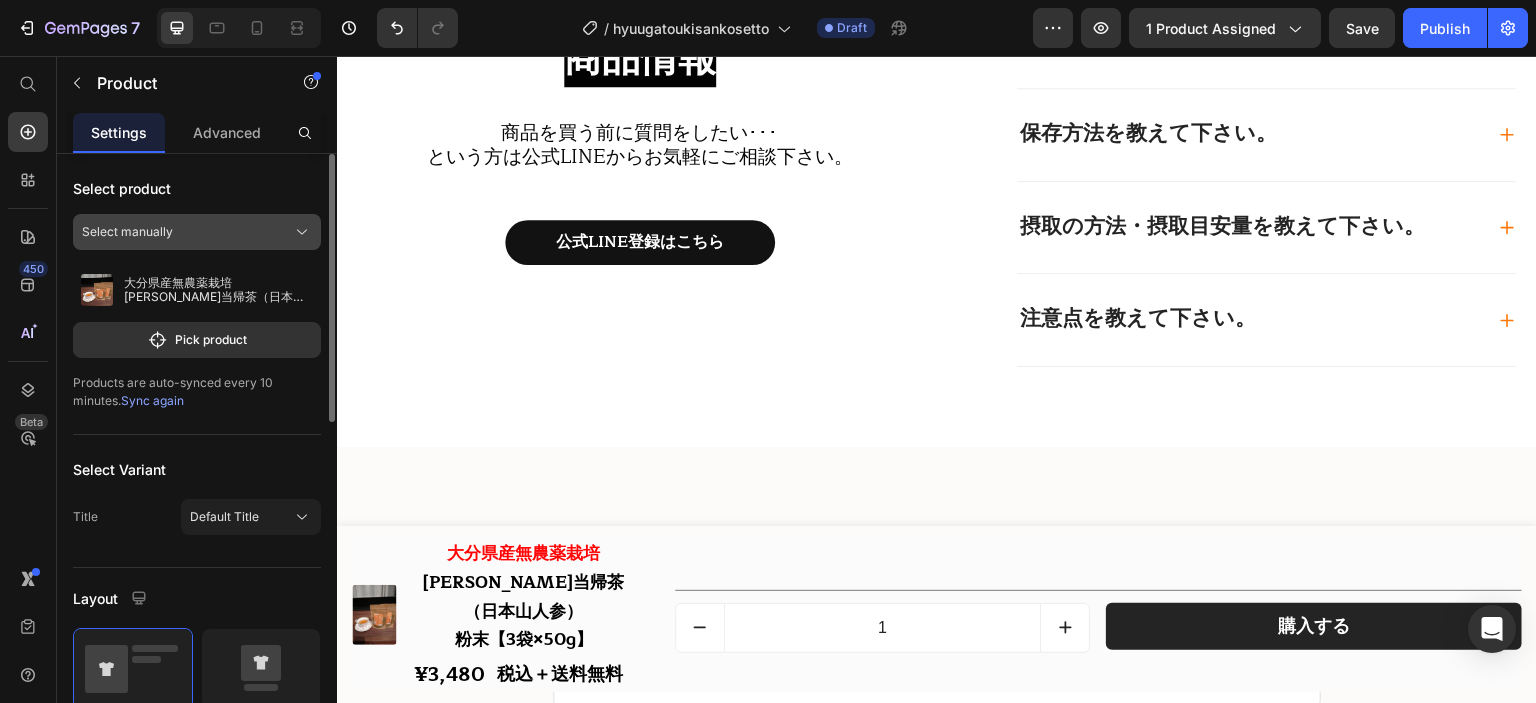 click on "Select manually" 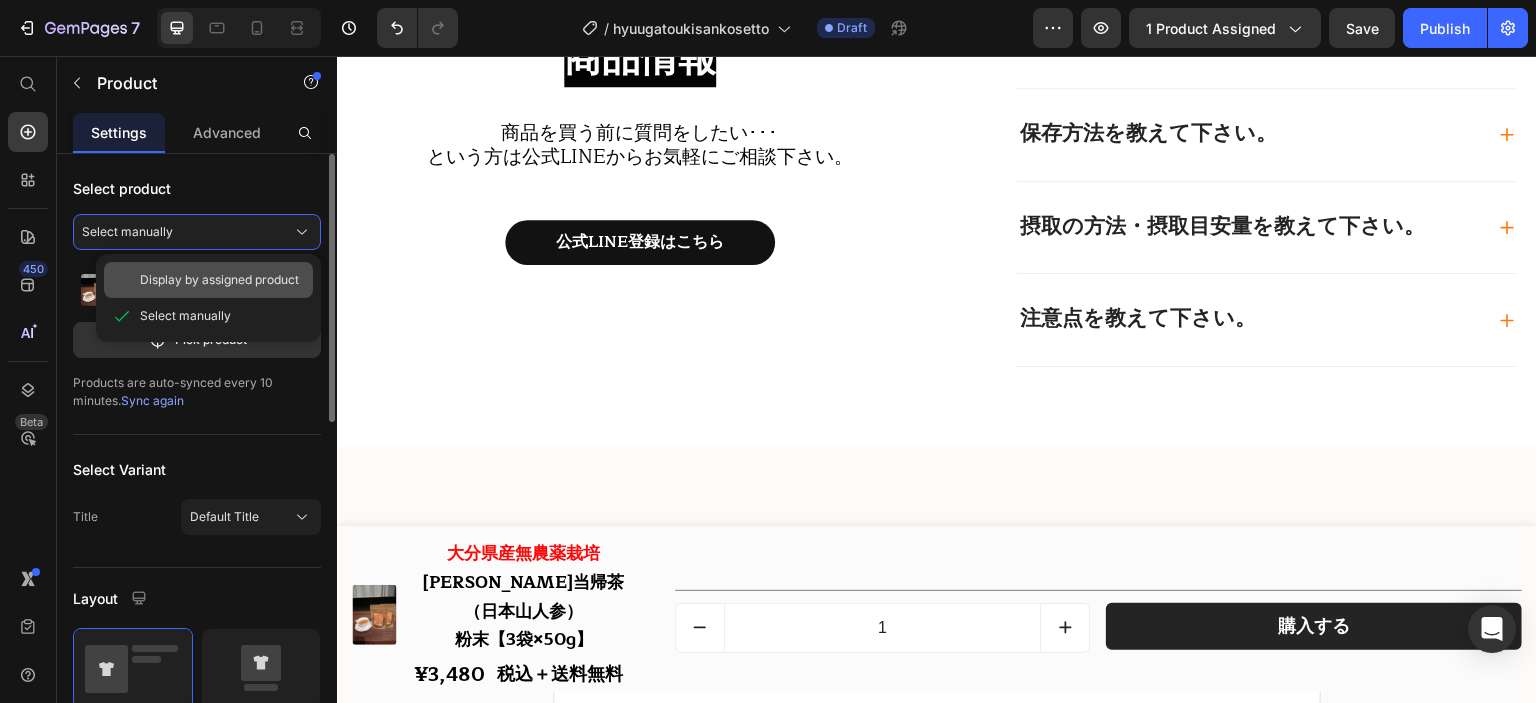 click on "Display by assigned product" at bounding box center (219, 280) 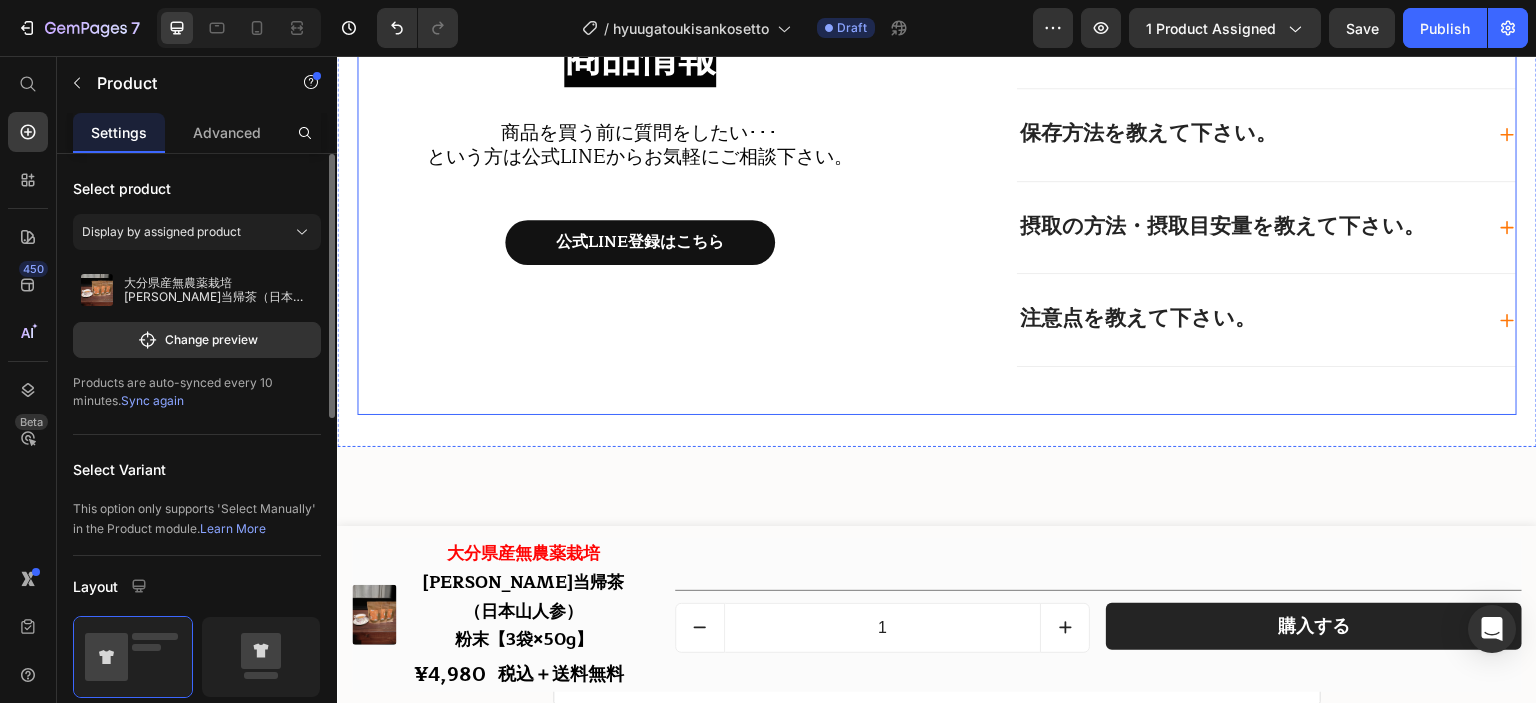 click on "商品情報 Heading 商品を買う前に質問をしたい･･･ という方は公式LINEからお気軽にご相談下さい。 Text Block 公式LINE登録はこちら Button" at bounding box center [639, 159] 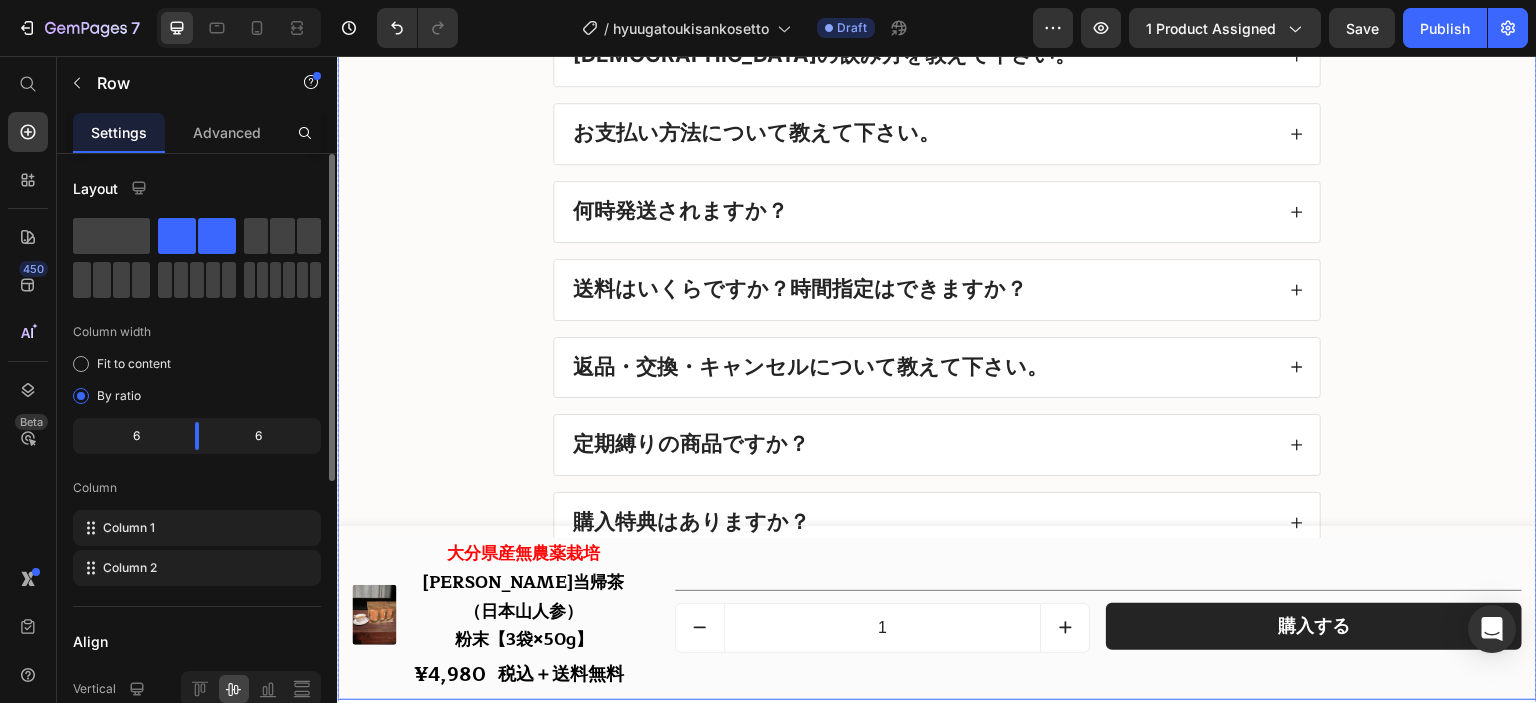 scroll, scrollTop: 3000, scrollLeft: 0, axis: vertical 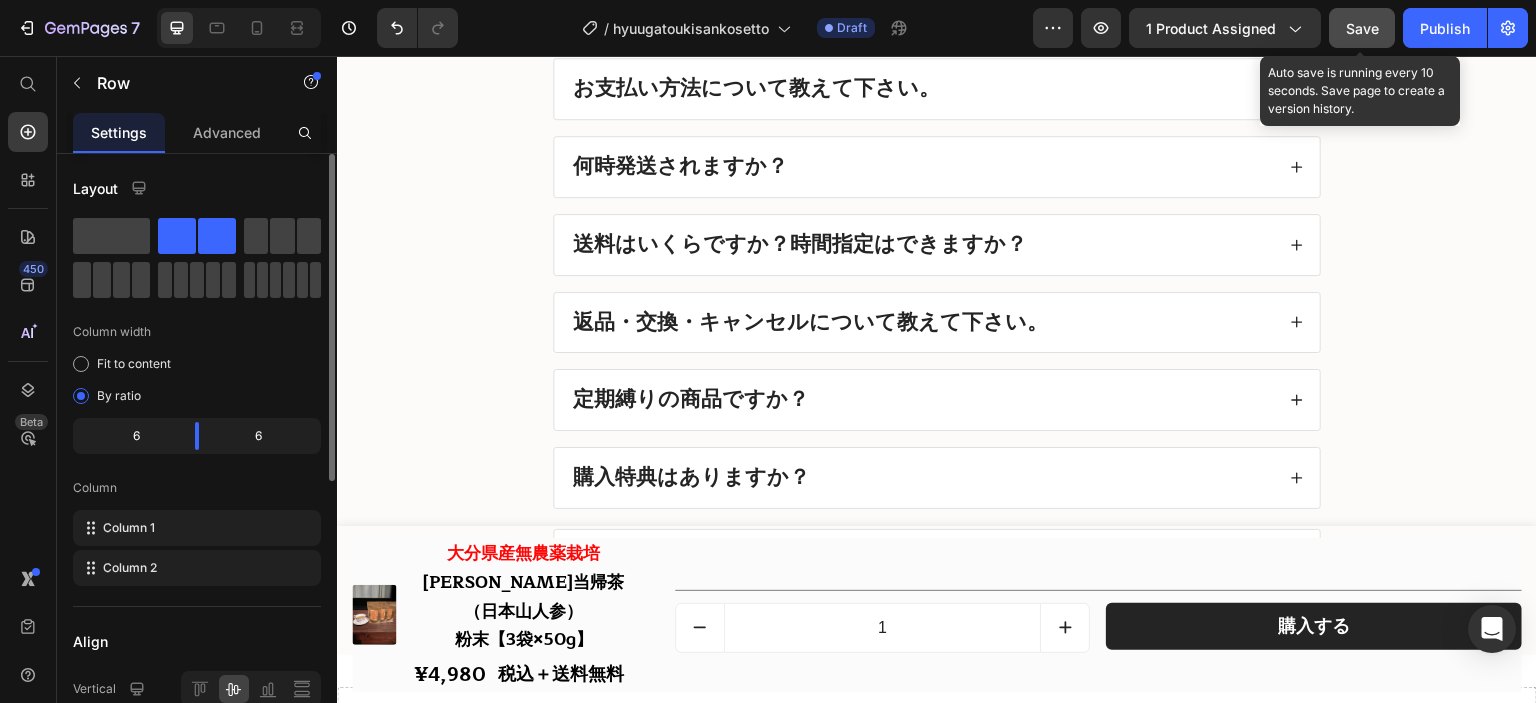 click on "Save" at bounding box center [1362, 28] 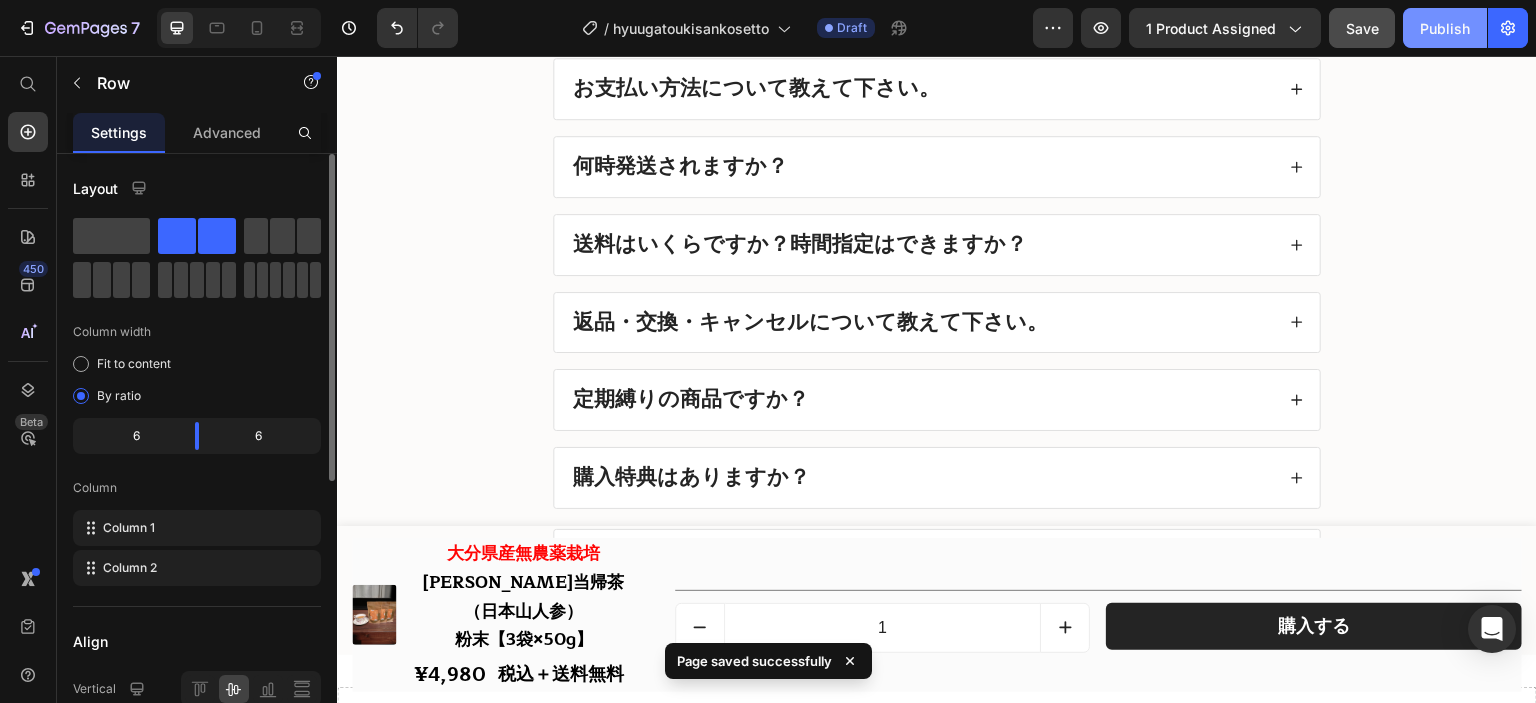 click on "Publish" at bounding box center [1445, 28] 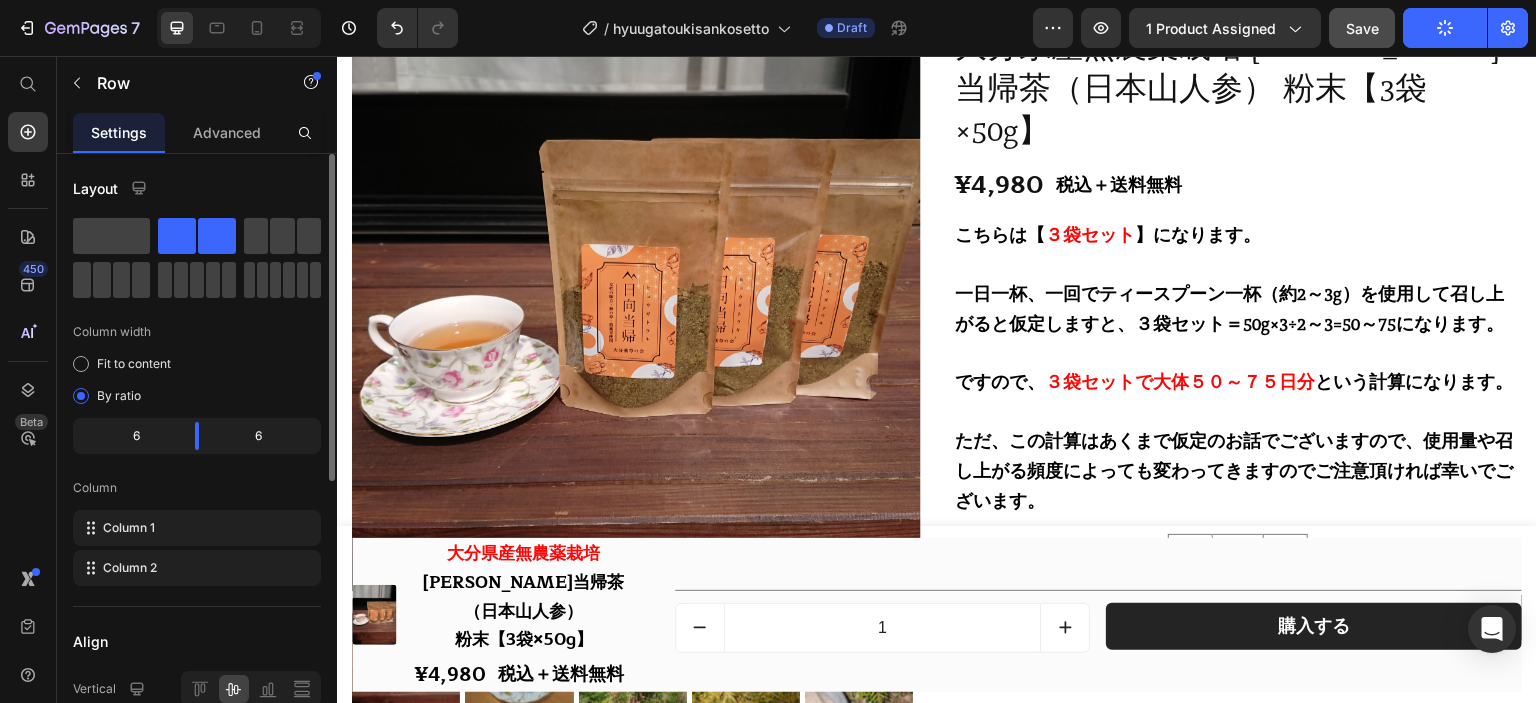 scroll, scrollTop: 0, scrollLeft: 0, axis: both 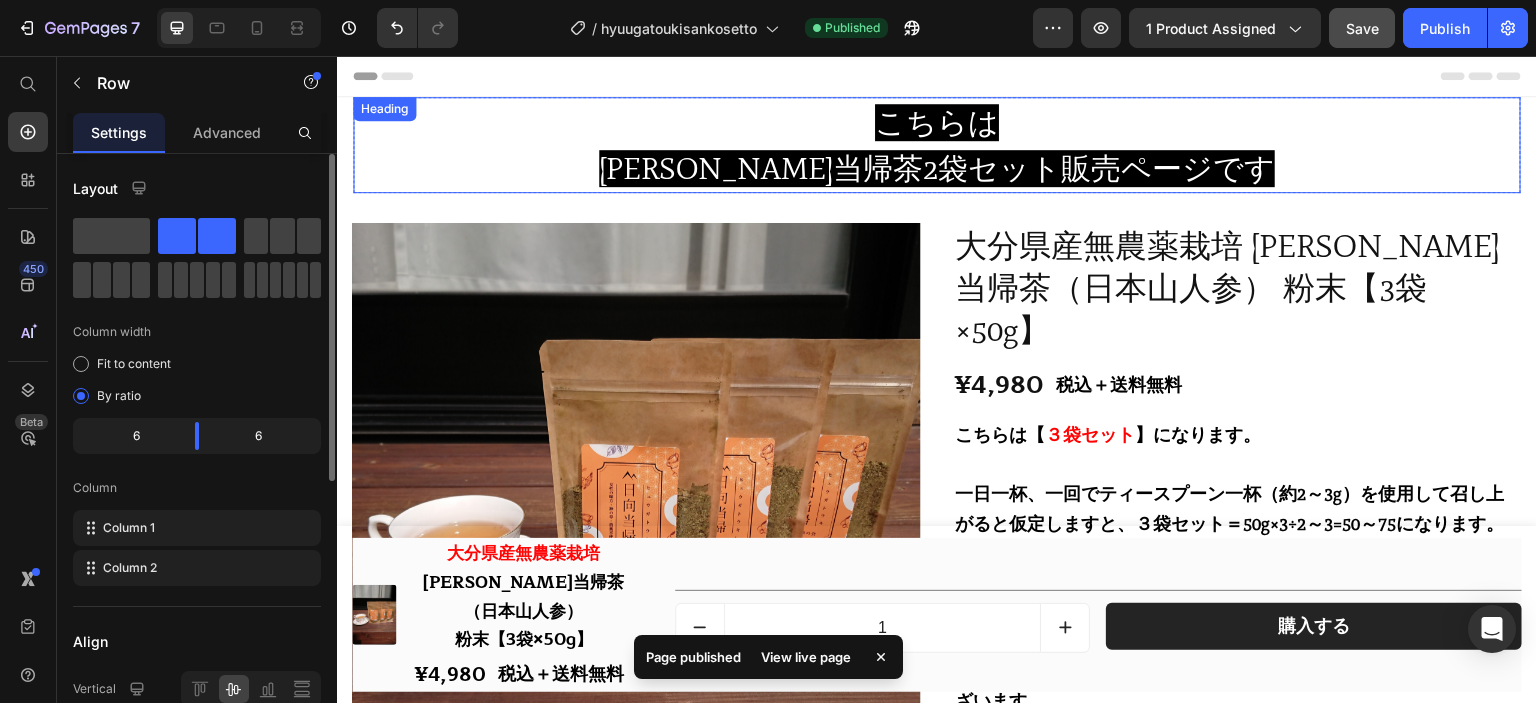 click on "[PERSON_NAME]当帰茶2袋セット販売ページです" at bounding box center [937, 168] 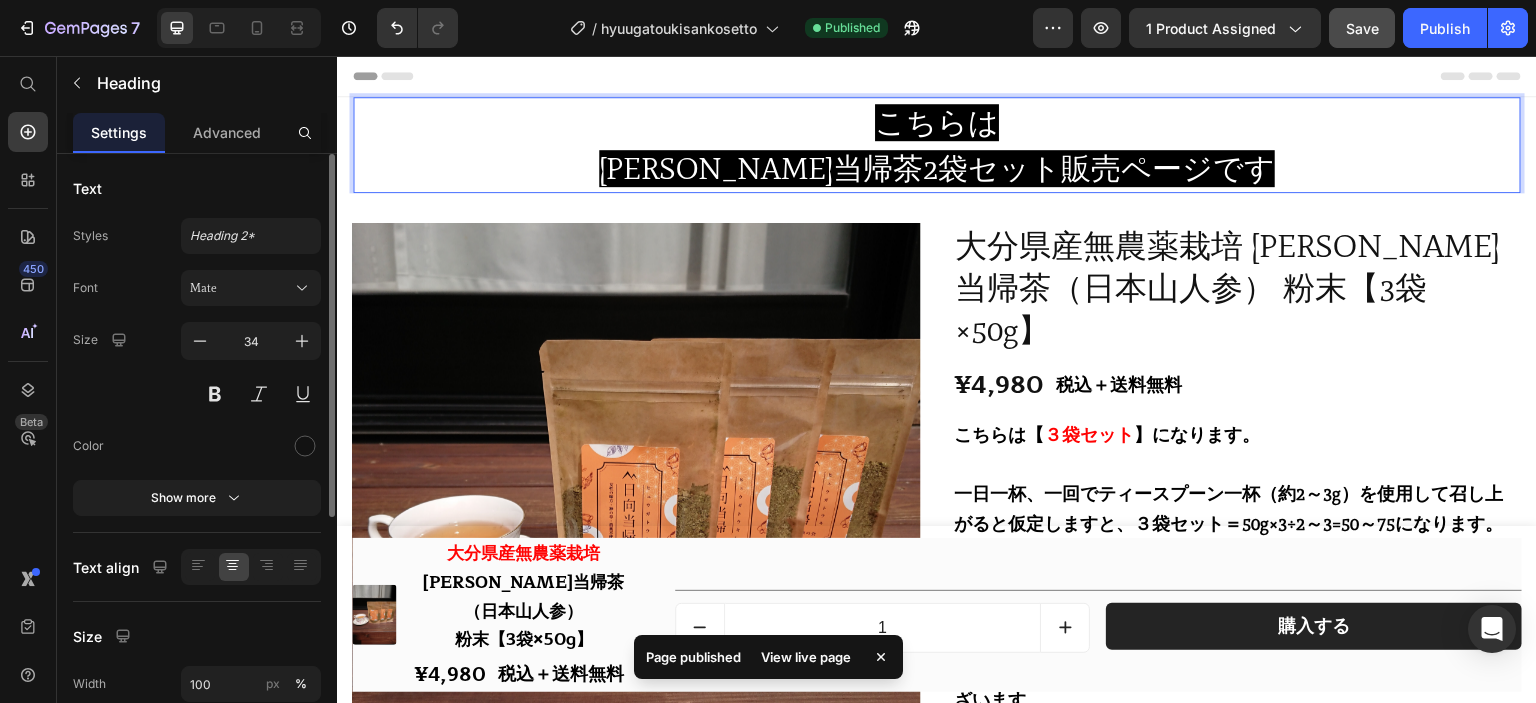 click on "[PERSON_NAME]当帰茶2袋セット販売ページです" at bounding box center [937, 168] 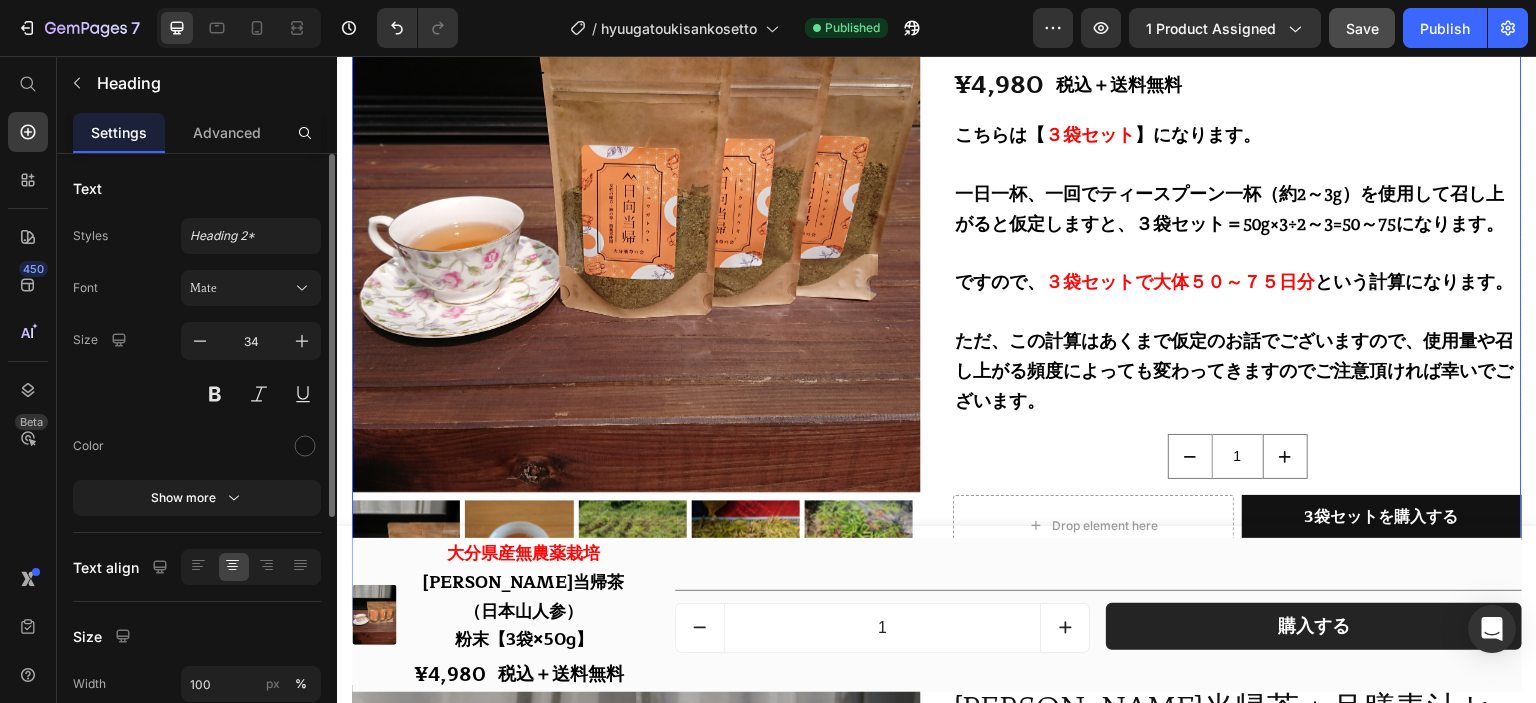 scroll, scrollTop: 0, scrollLeft: 0, axis: both 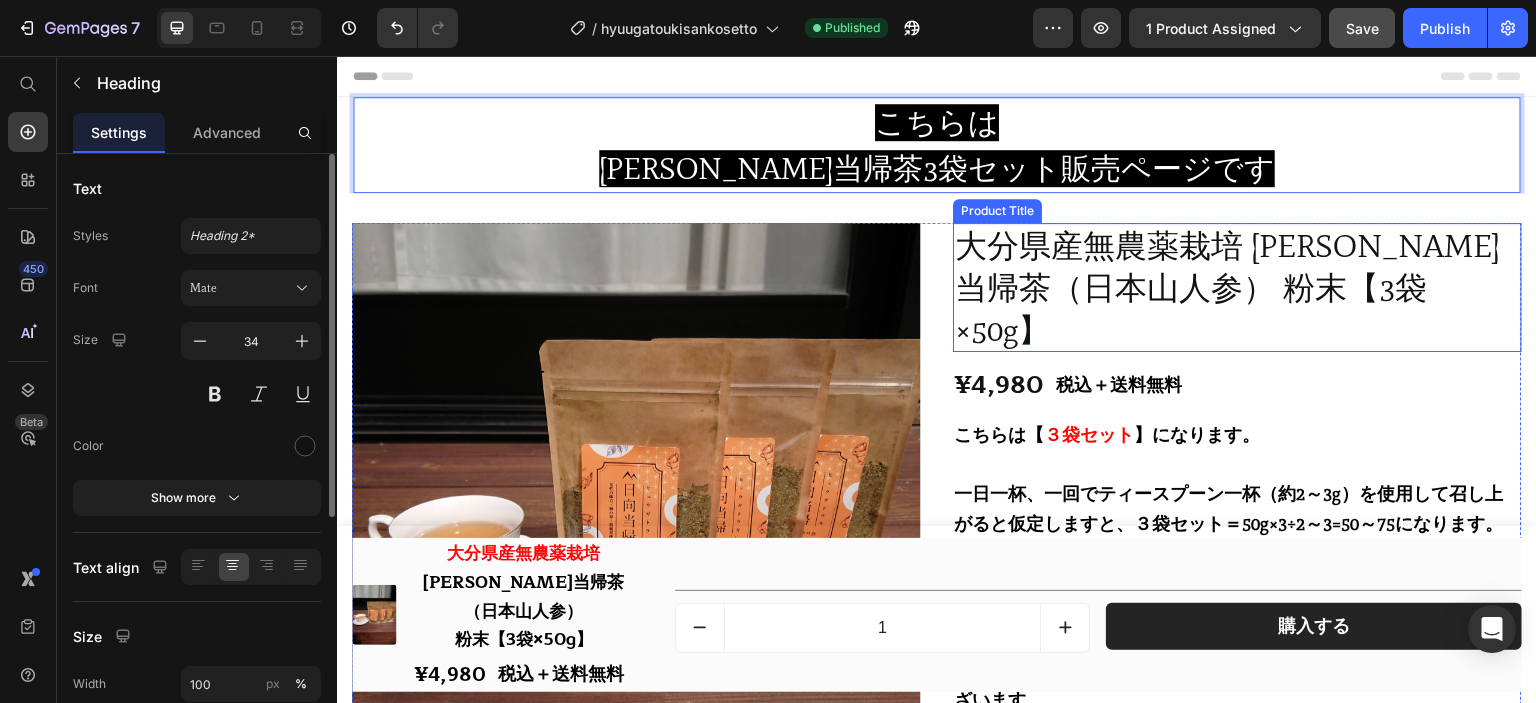 click on "大分県産無農薬栽培  [PERSON_NAME]当帰茶（日本山人参）   粉末【3袋×50g】" at bounding box center [1237, 287] 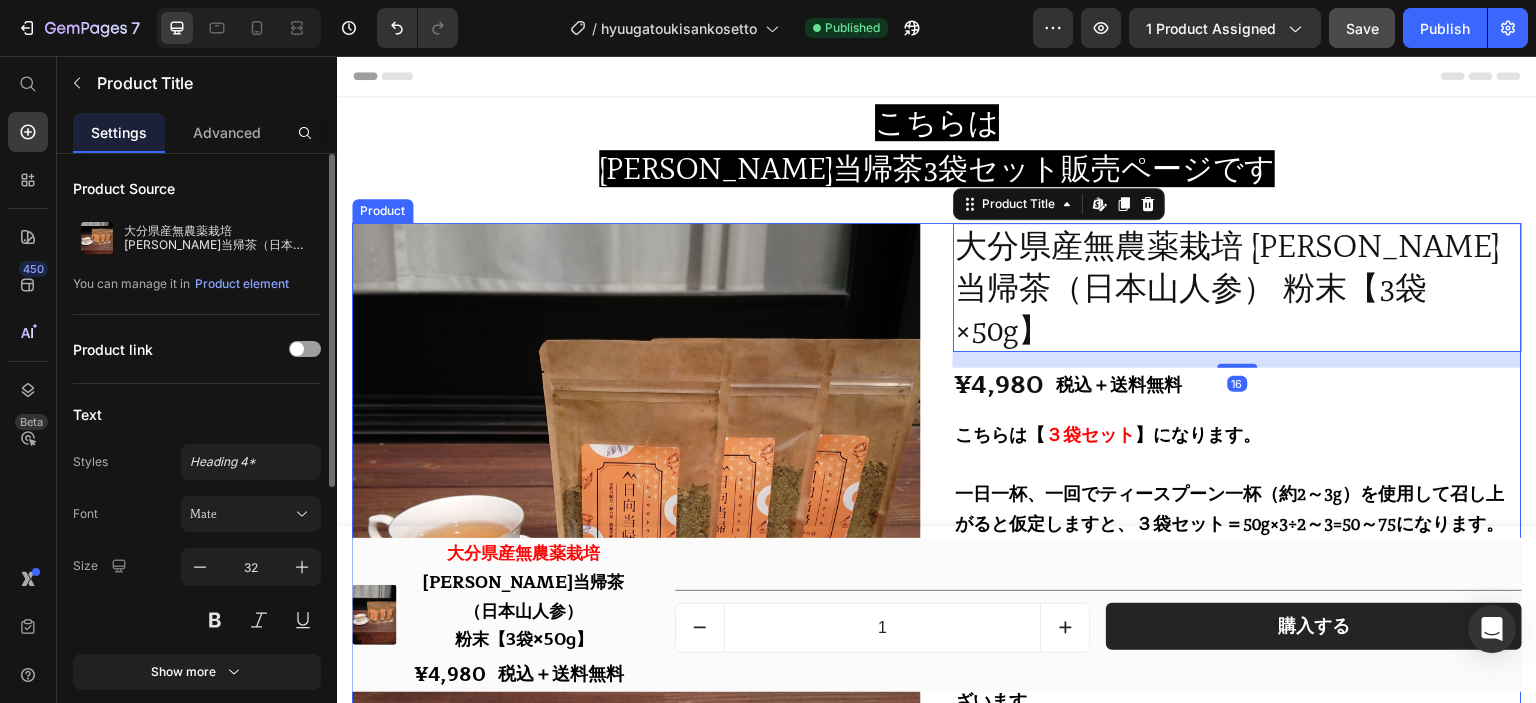 click on "Product Images 大分県産無農薬栽培  [PERSON_NAME]当帰茶（日本山人参）   粉末【3袋×50g】 Product Title   Edit content in Shopify 16 ¥4,980 Product Price 税込＋送料無料 Text Block Row Row こちらは【 ３ 袋セット 】になります。   一日一杯、一回でティースプーン一杯（約2～3g）を使用して召し上がると仮定しますと、３袋セット＝50g×3÷2～3=50～75になります。   ですので、 ３袋セットで大体５０～７５日分 という計算になります。   ただ、この計算はあくまで仮定のお話でございますので、使用量や召し上がる頻度によっても変わってきますのでご注意頂ければ幸いでございます。 Text Block Row 1 Product Quantity
Drop element here 3袋セットを購入する Add to Cart Row Product" at bounding box center (937, 573) 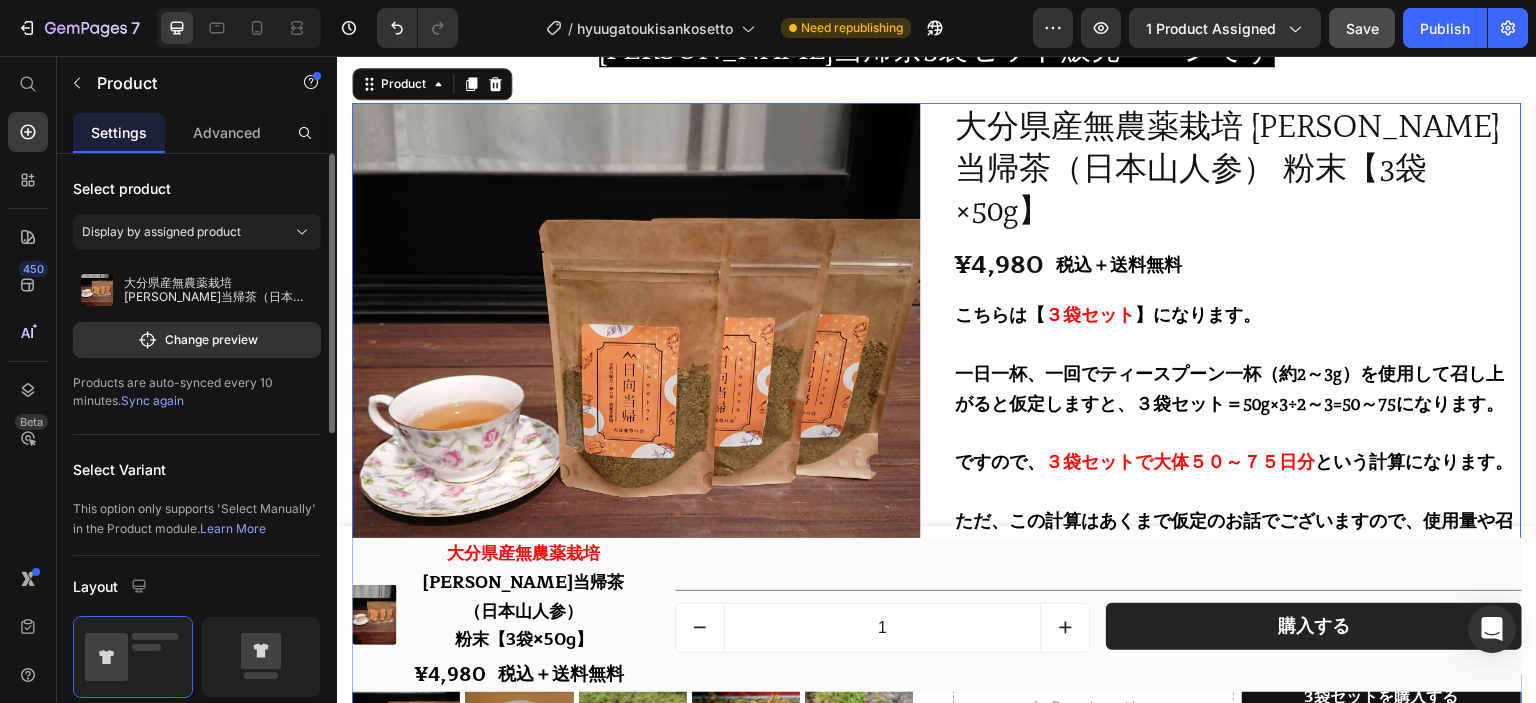 scroll, scrollTop: 300, scrollLeft: 0, axis: vertical 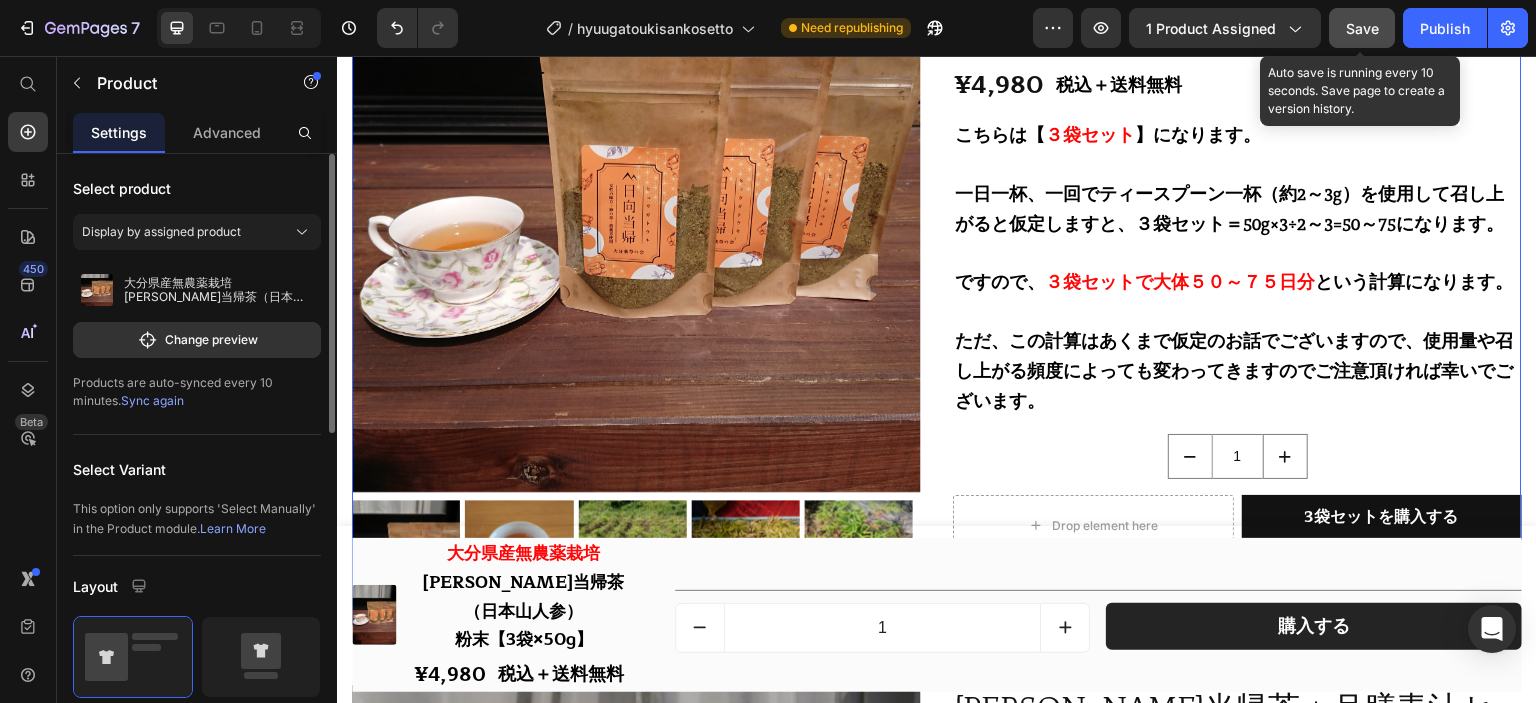 click on "Save" at bounding box center [1362, 28] 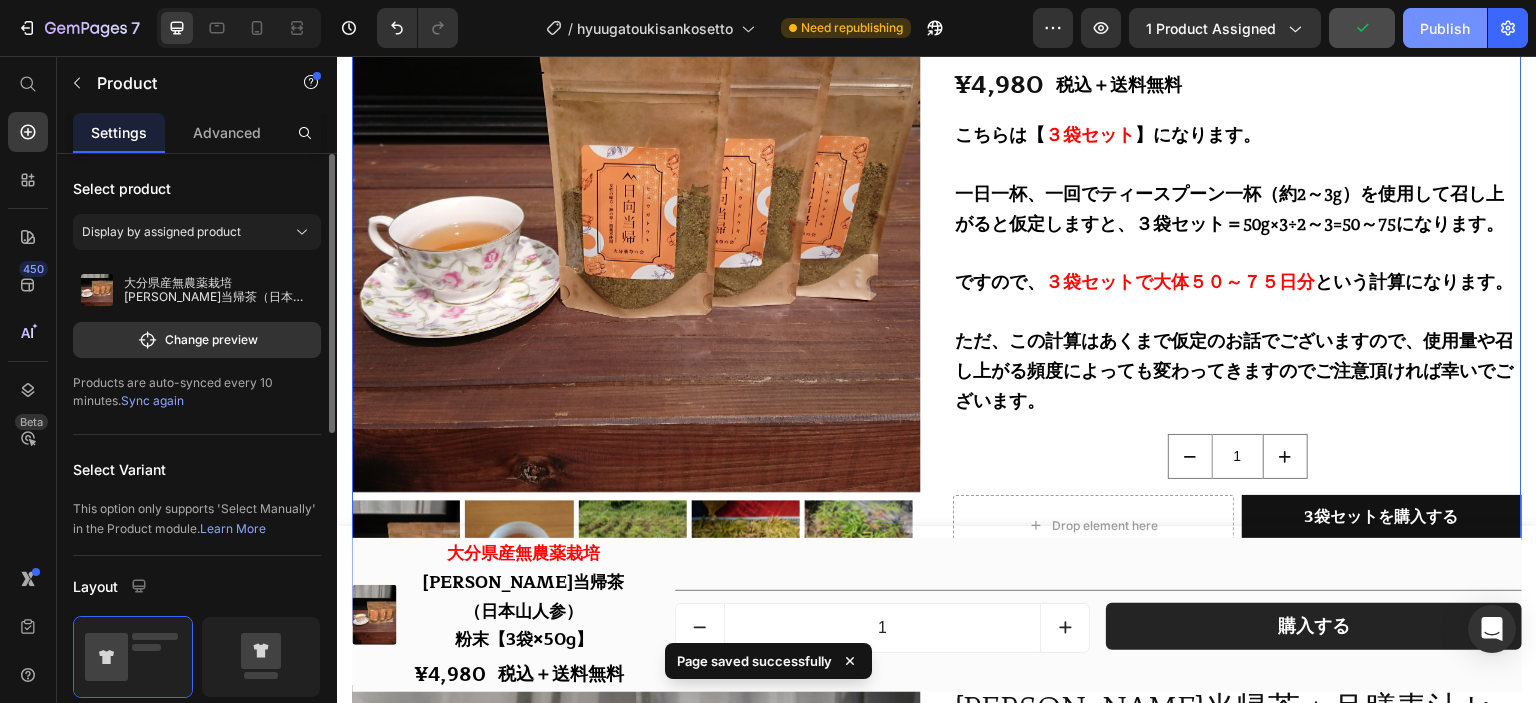 click on "Publish" at bounding box center (1445, 28) 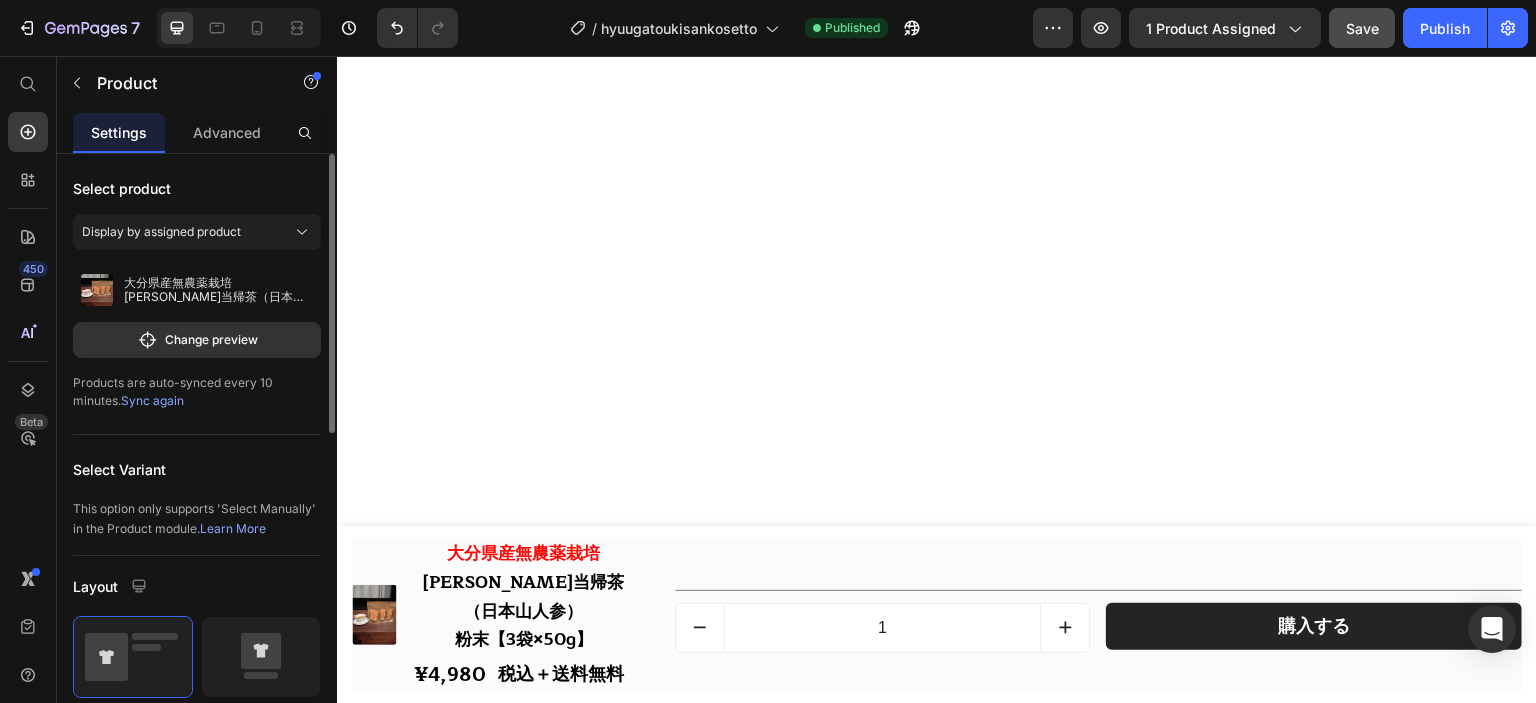 scroll, scrollTop: 0, scrollLeft: 0, axis: both 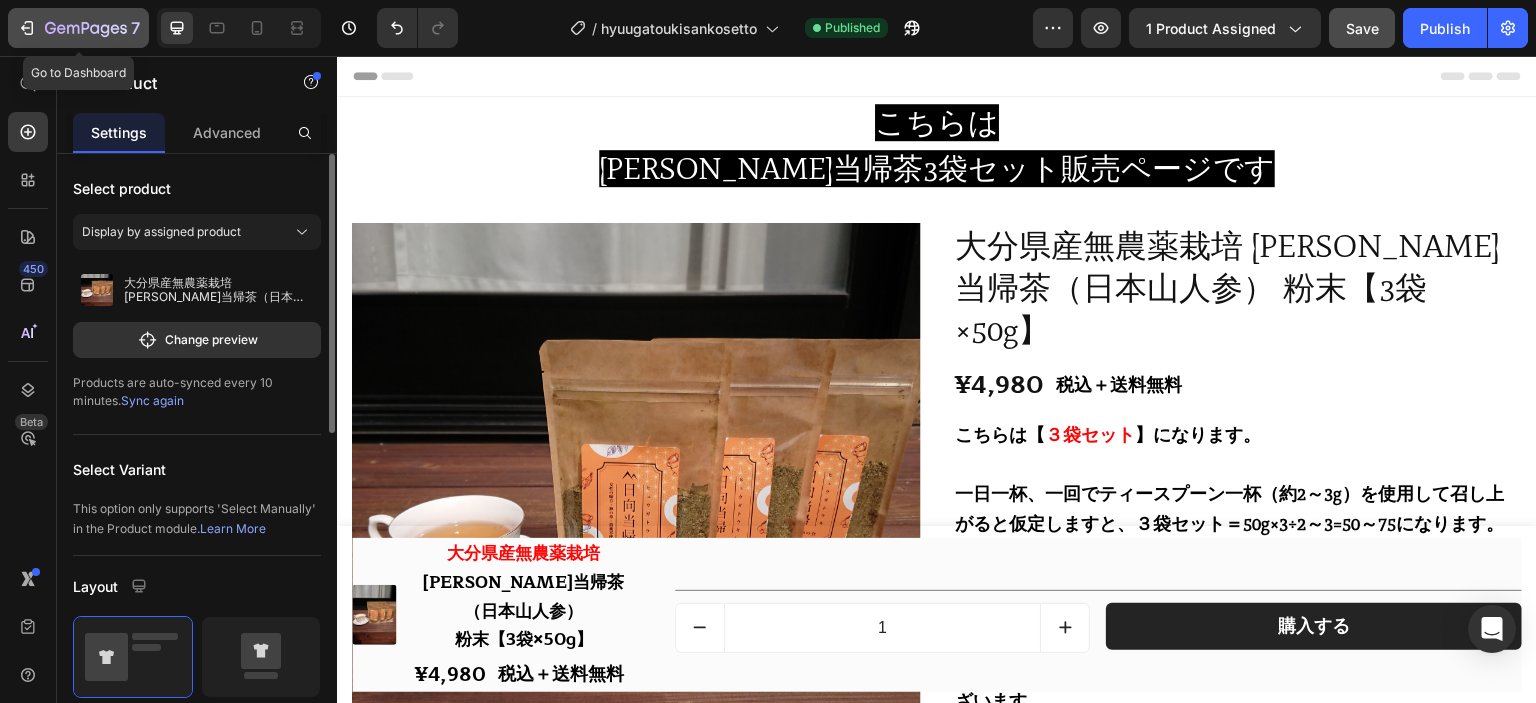 click 